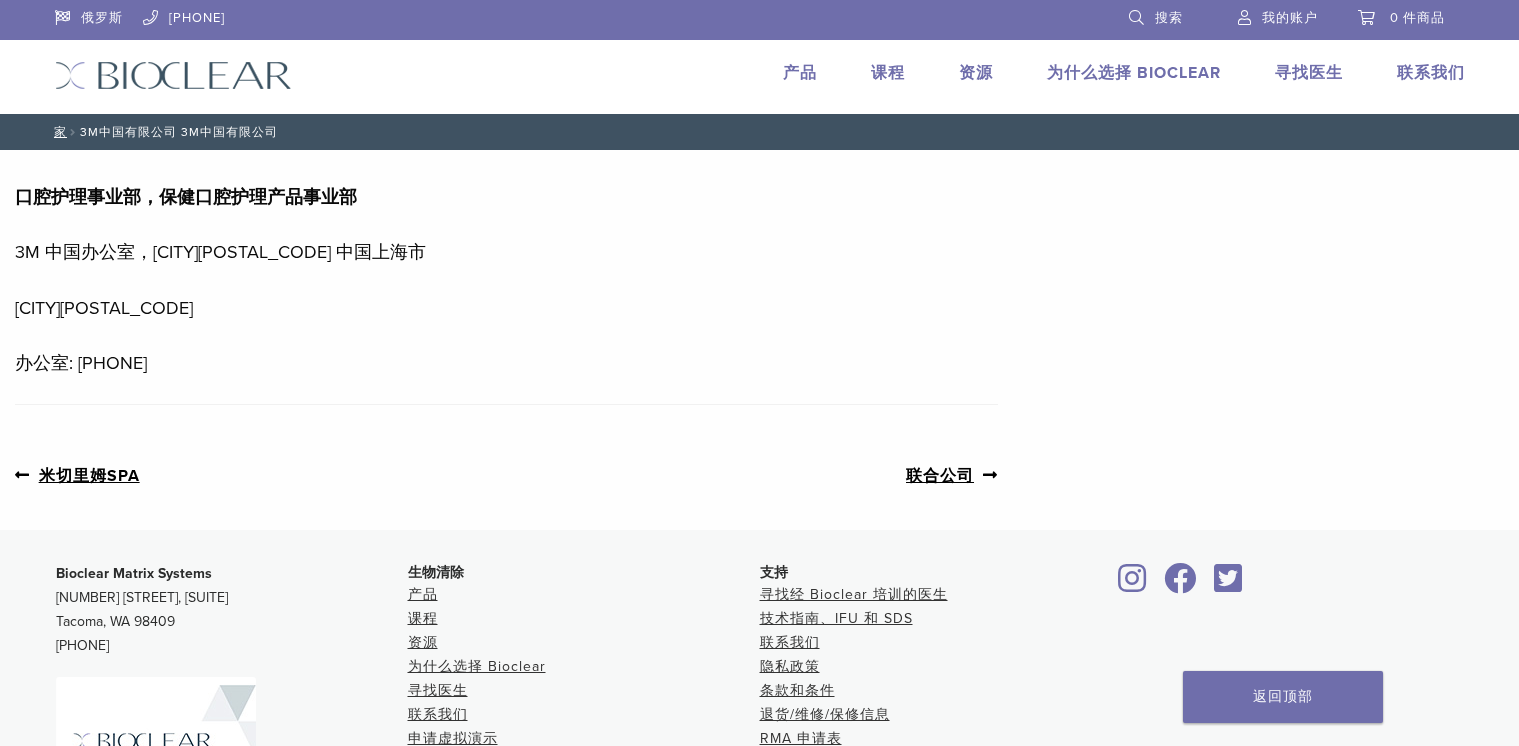 scroll, scrollTop: 0, scrollLeft: 0, axis: both 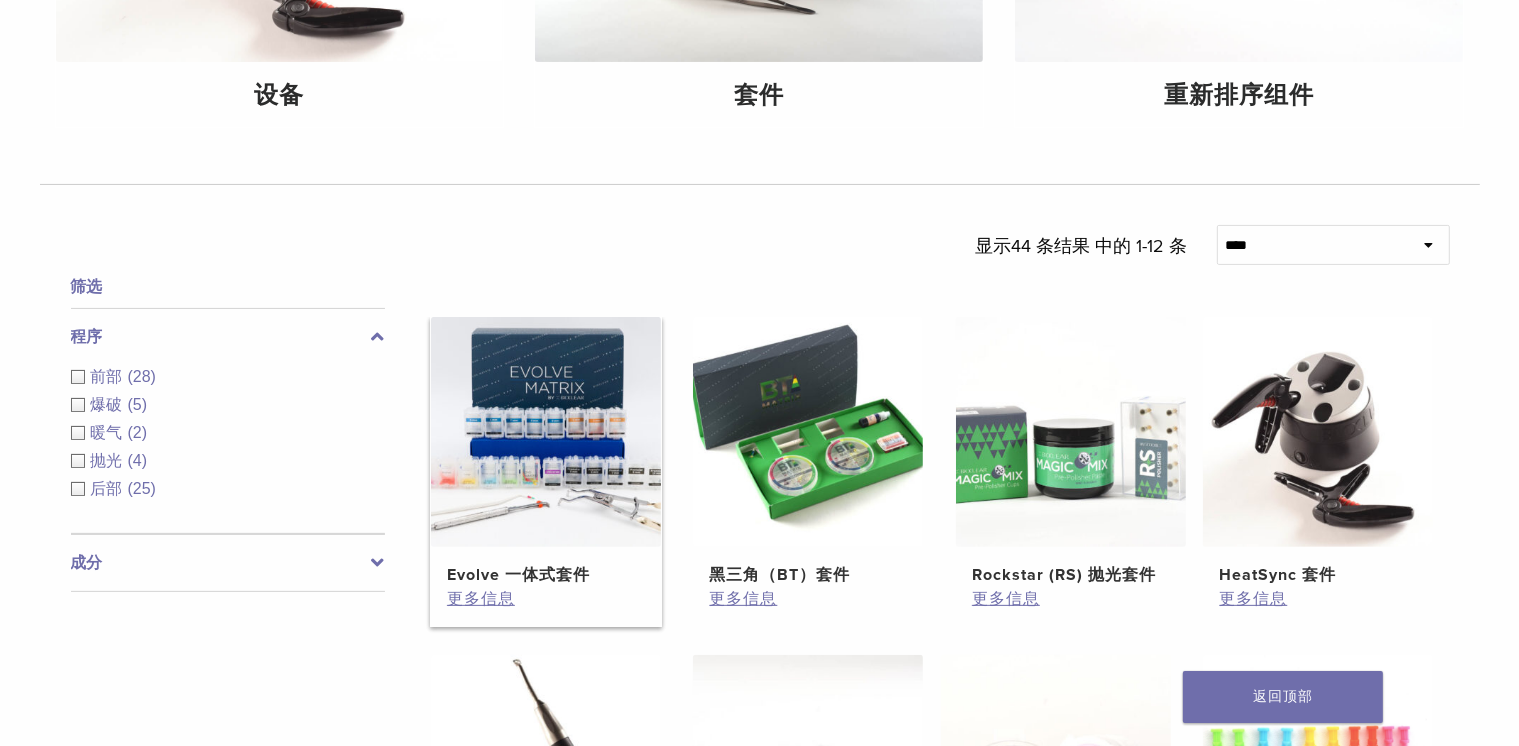 click at bounding box center (546, 432) 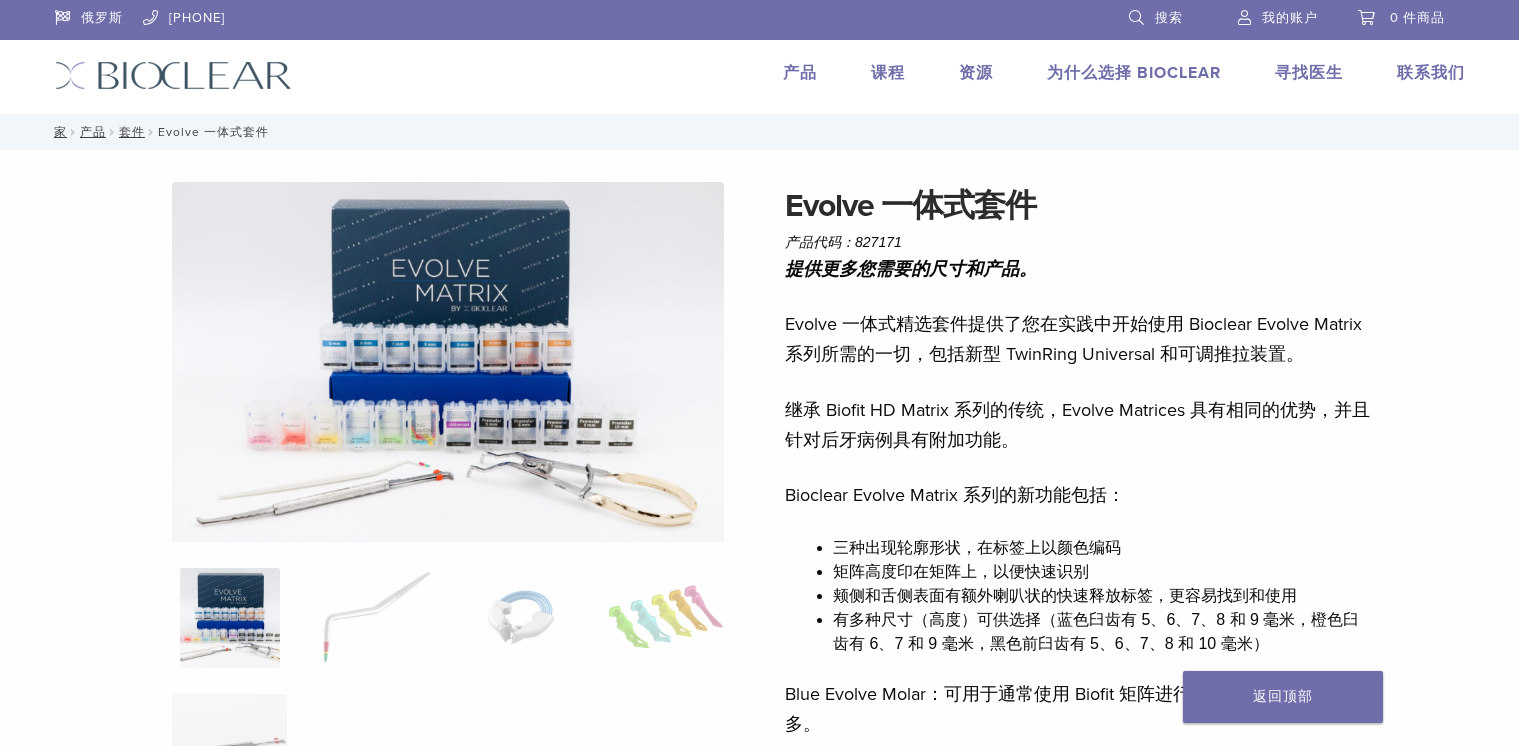 scroll, scrollTop: 0, scrollLeft: 0, axis: both 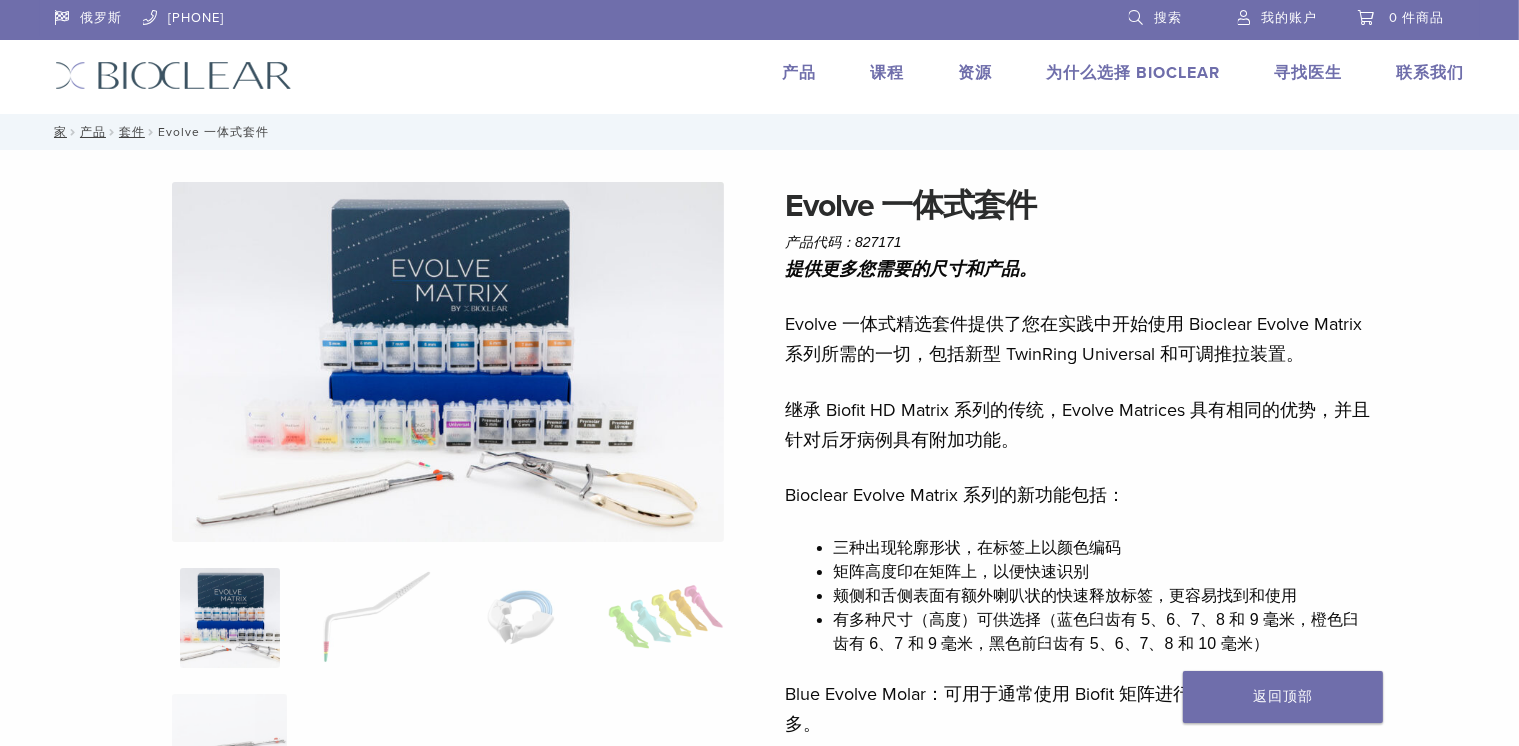 click at bounding box center [448, 362] 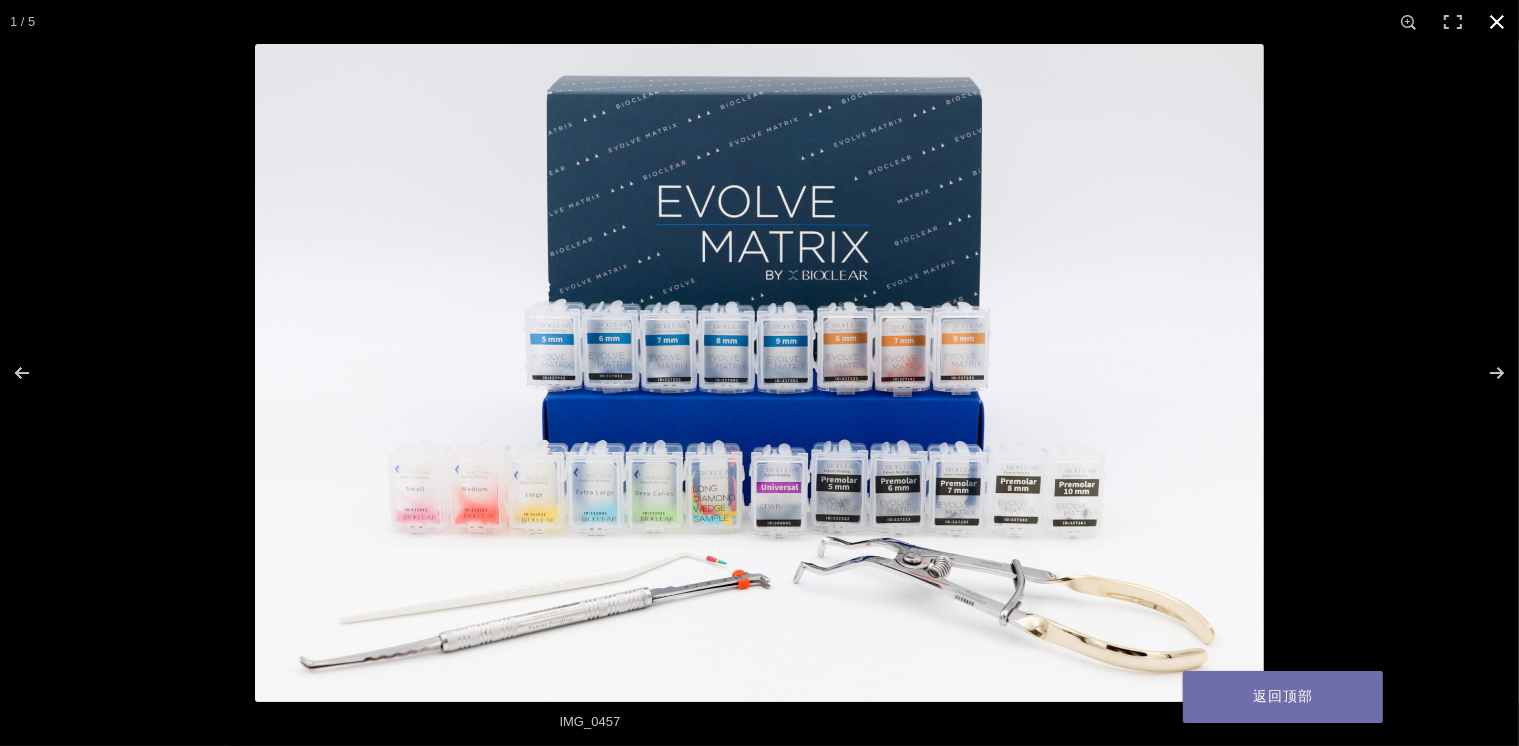 click at bounding box center (1497, 22) 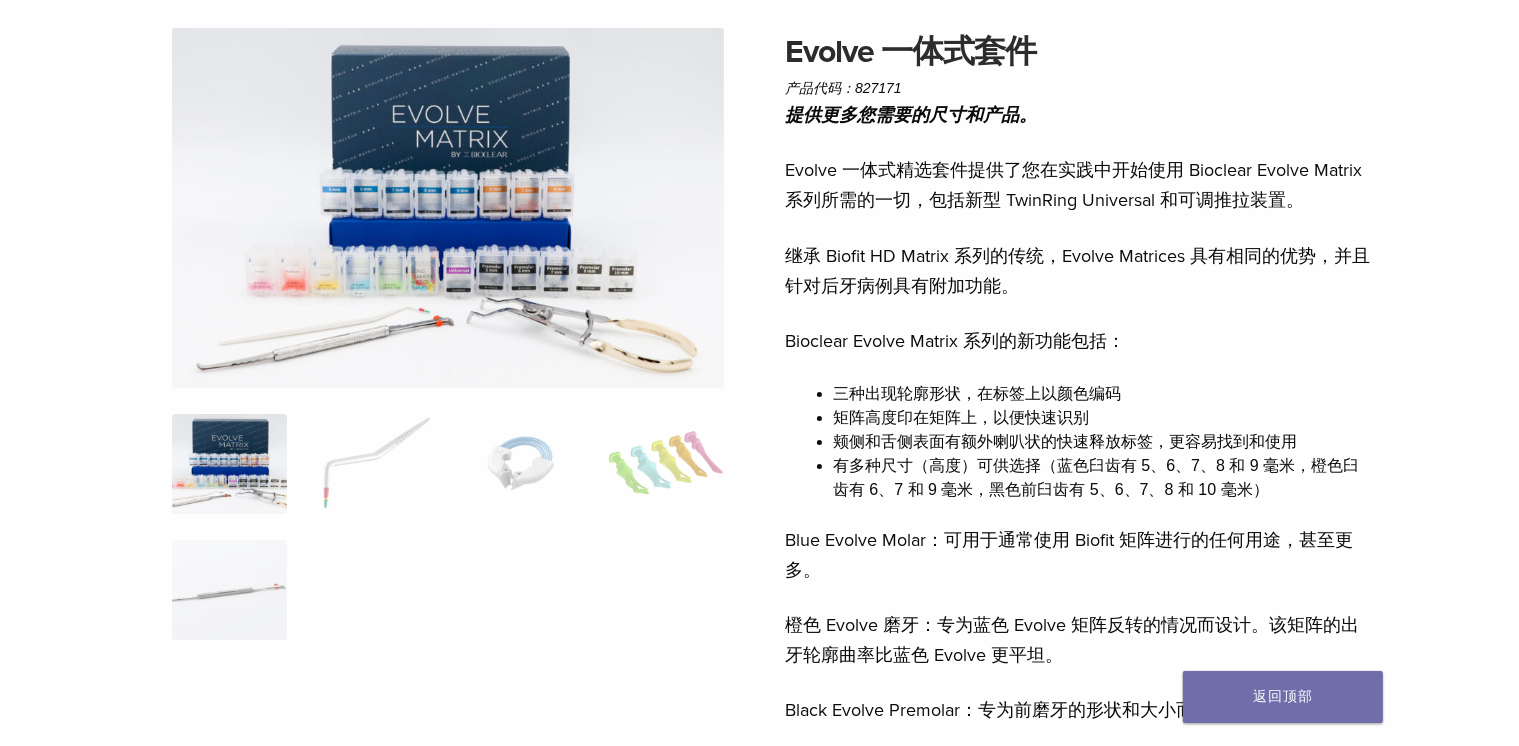 scroll, scrollTop: 200, scrollLeft: 0, axis: vertical 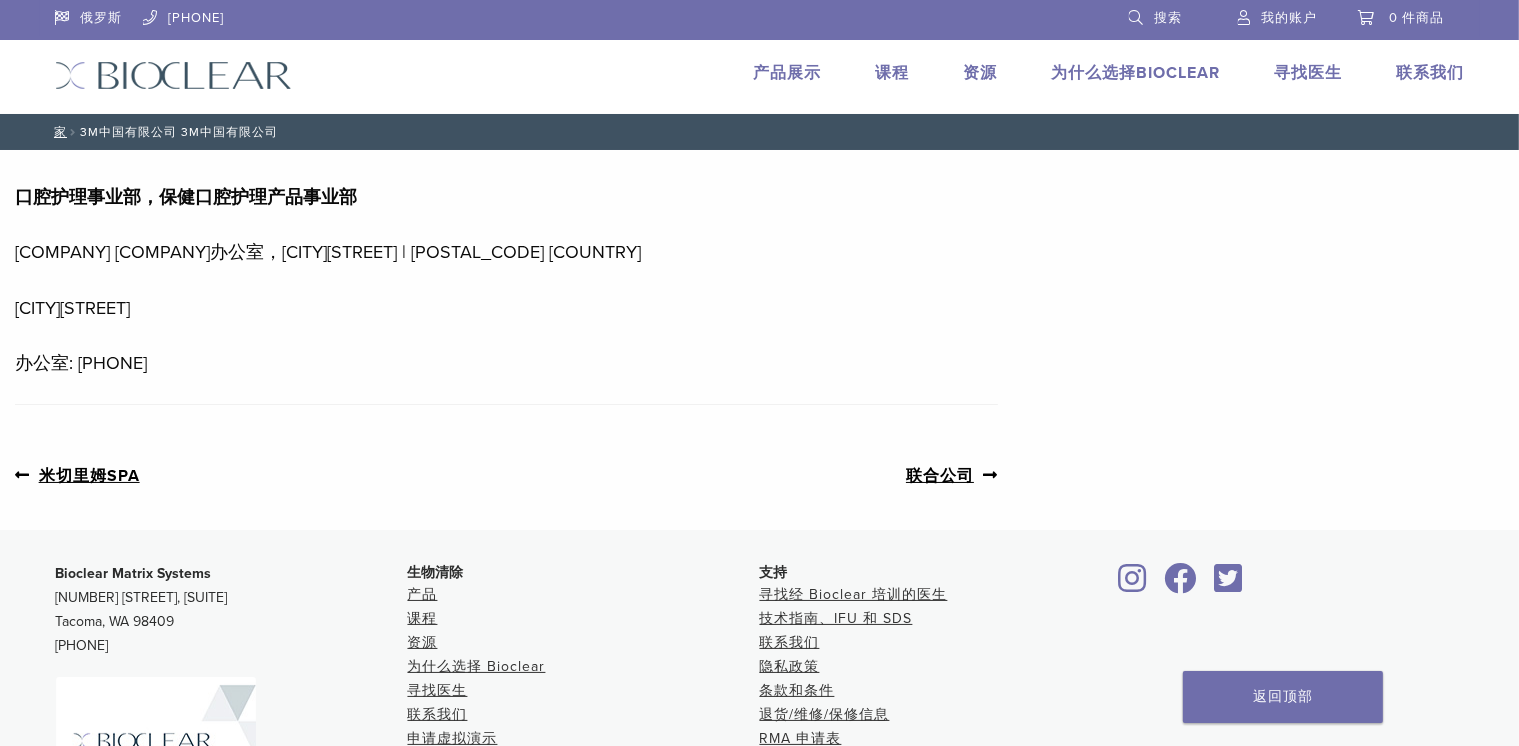 click on "产品展示" at bounding box center (788, 73) 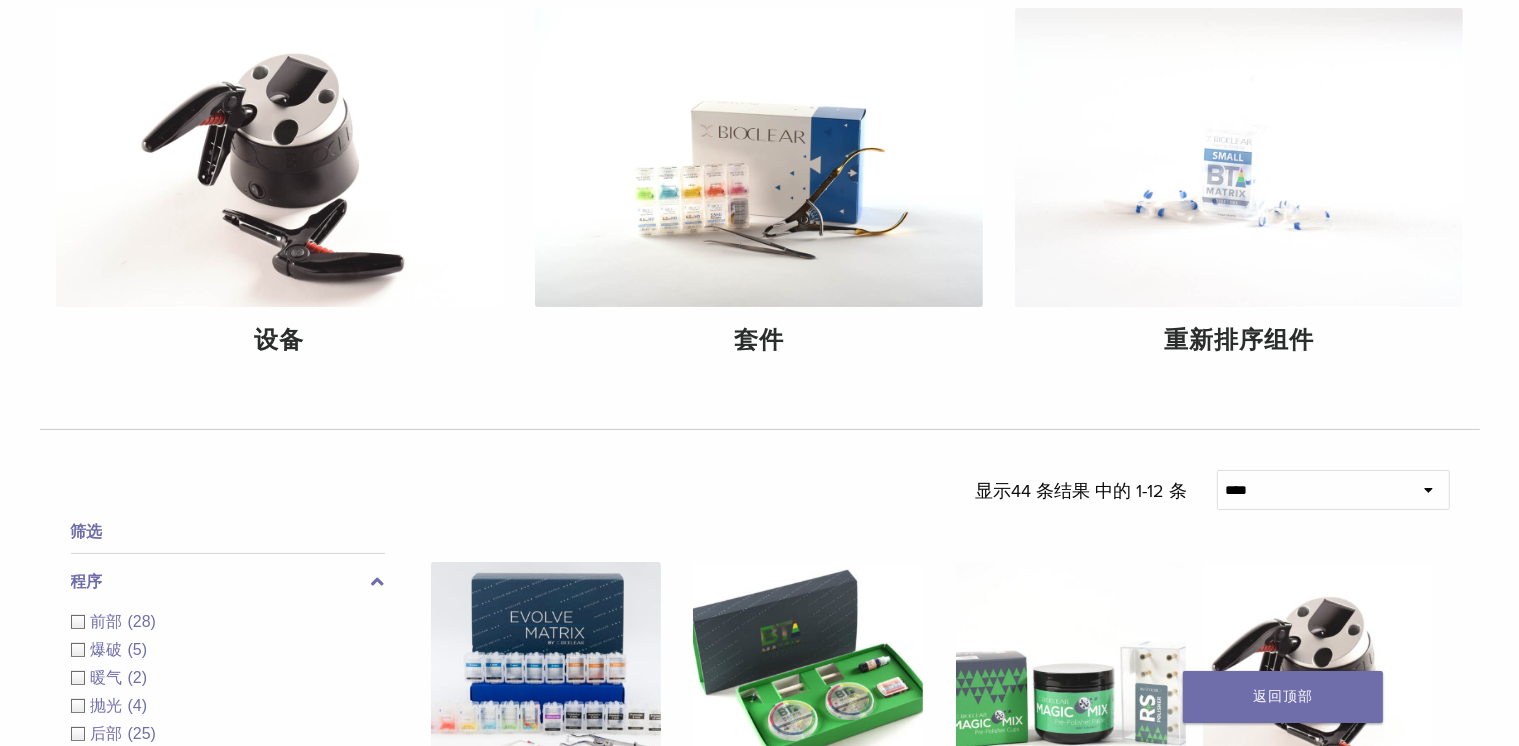 scroll, scrollTop: 0, scrollLeft: 0, axis: both 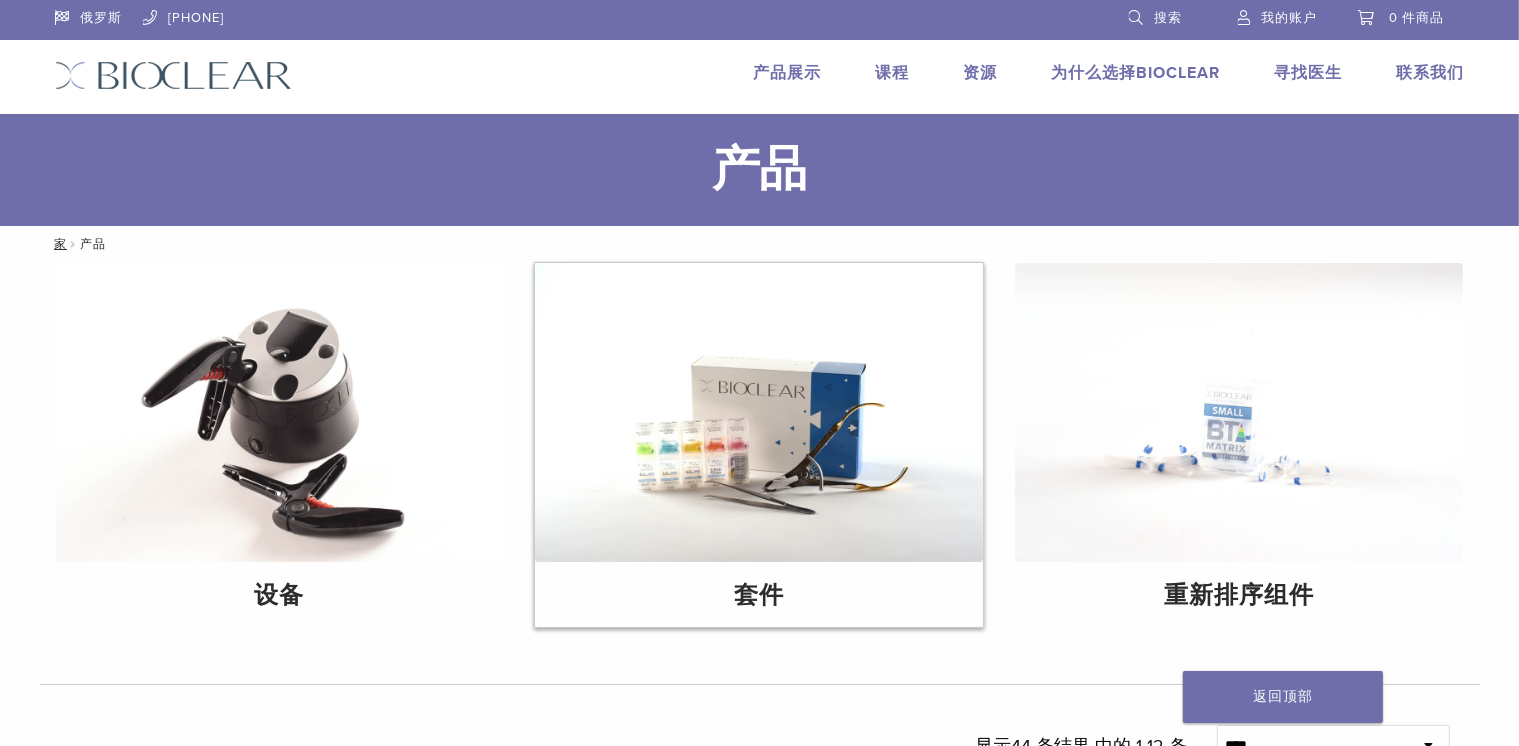 click at bounding box center (759, 412) 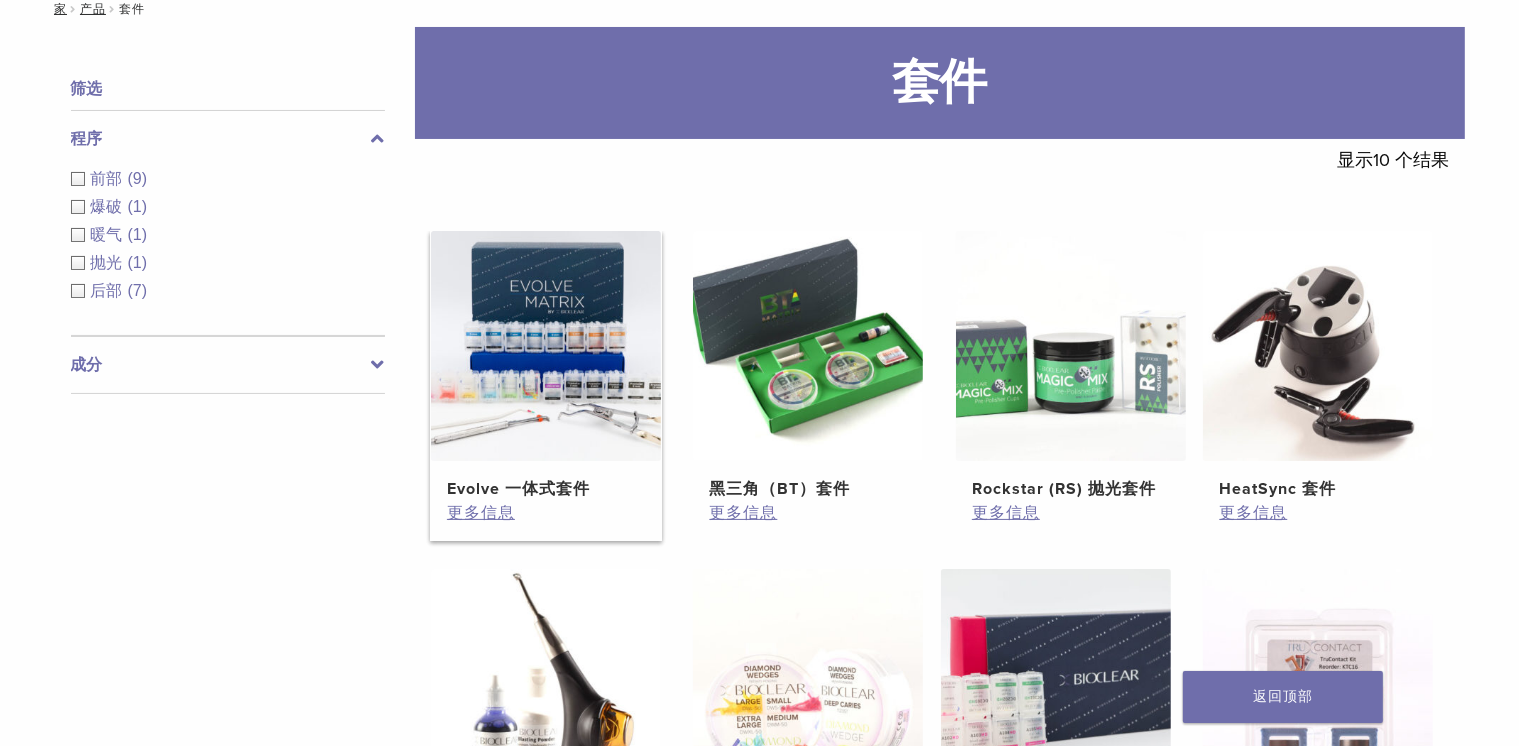 scroll, scrollTop: 300, scrollLeft: 0, axis: vertical 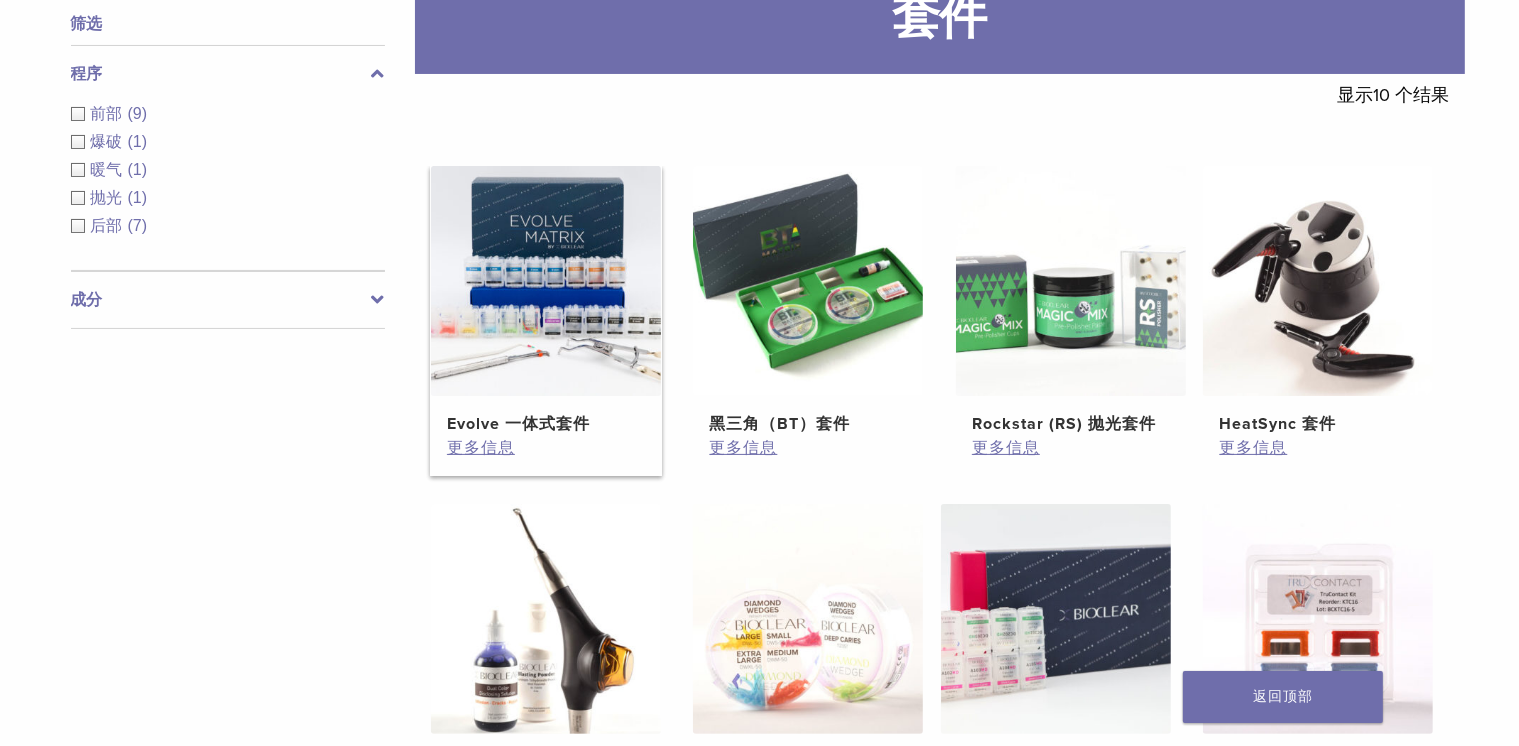 click at bounding box center (546, 281) 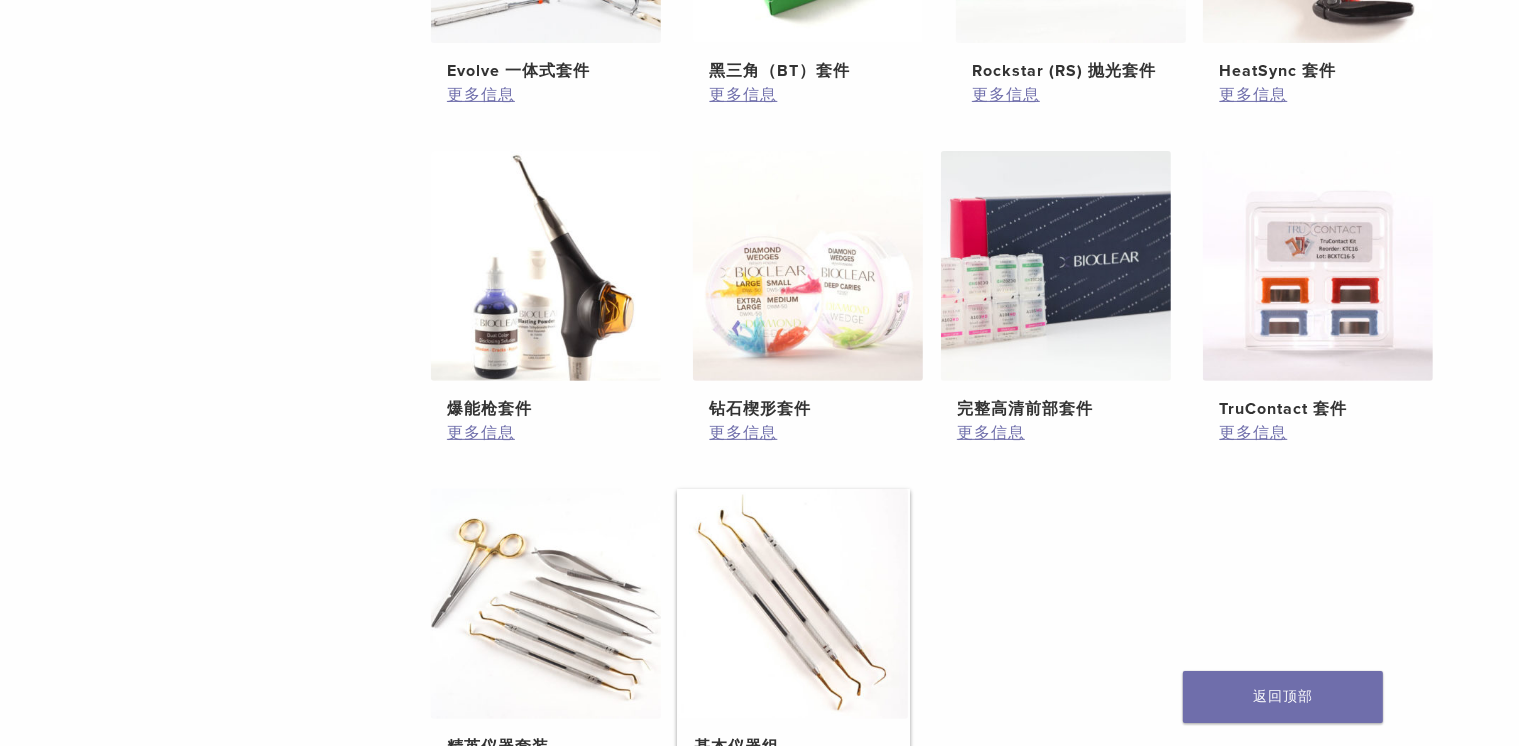 scroll, scrollTop: 600, scrollLeft: 0, axis: vertical 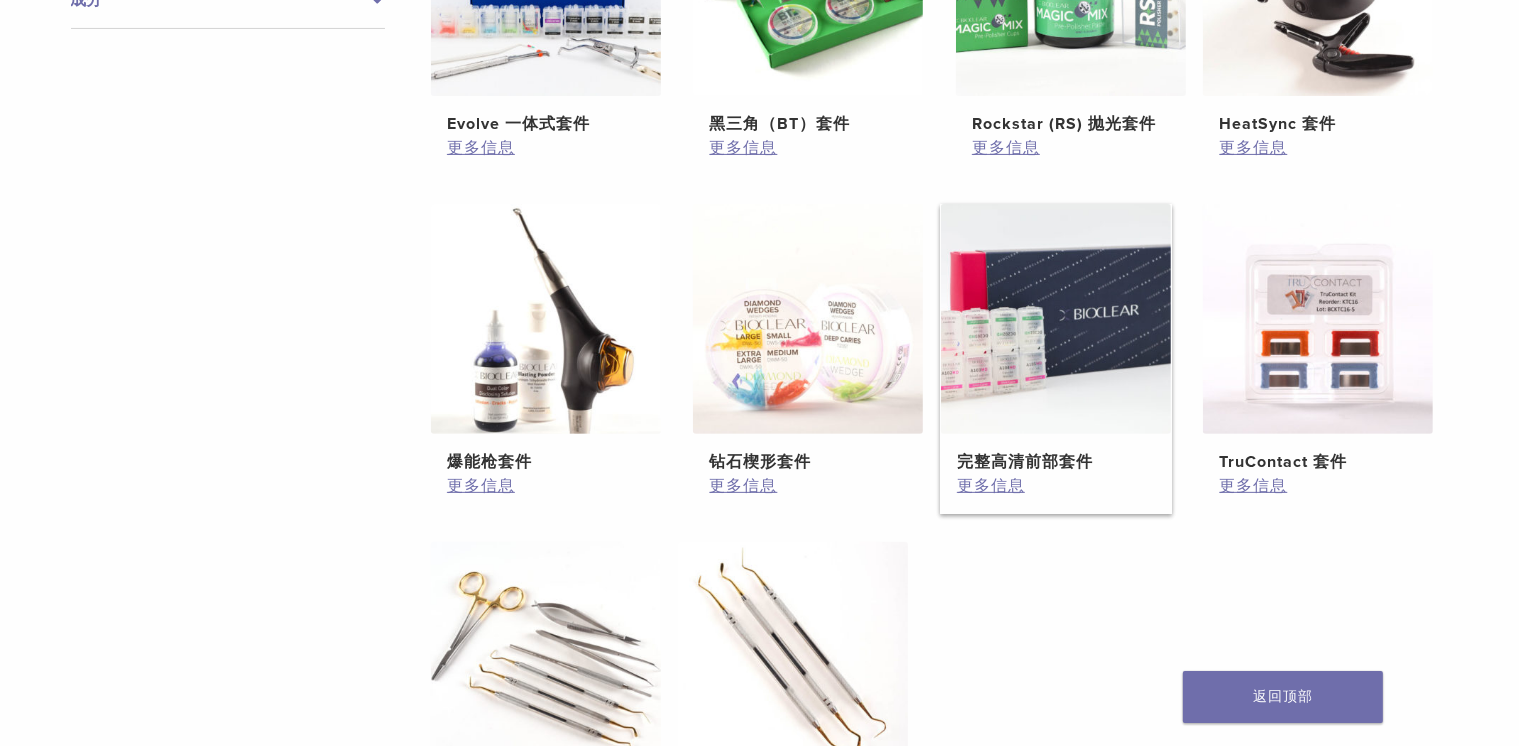click at bounding box center (1056, 319) 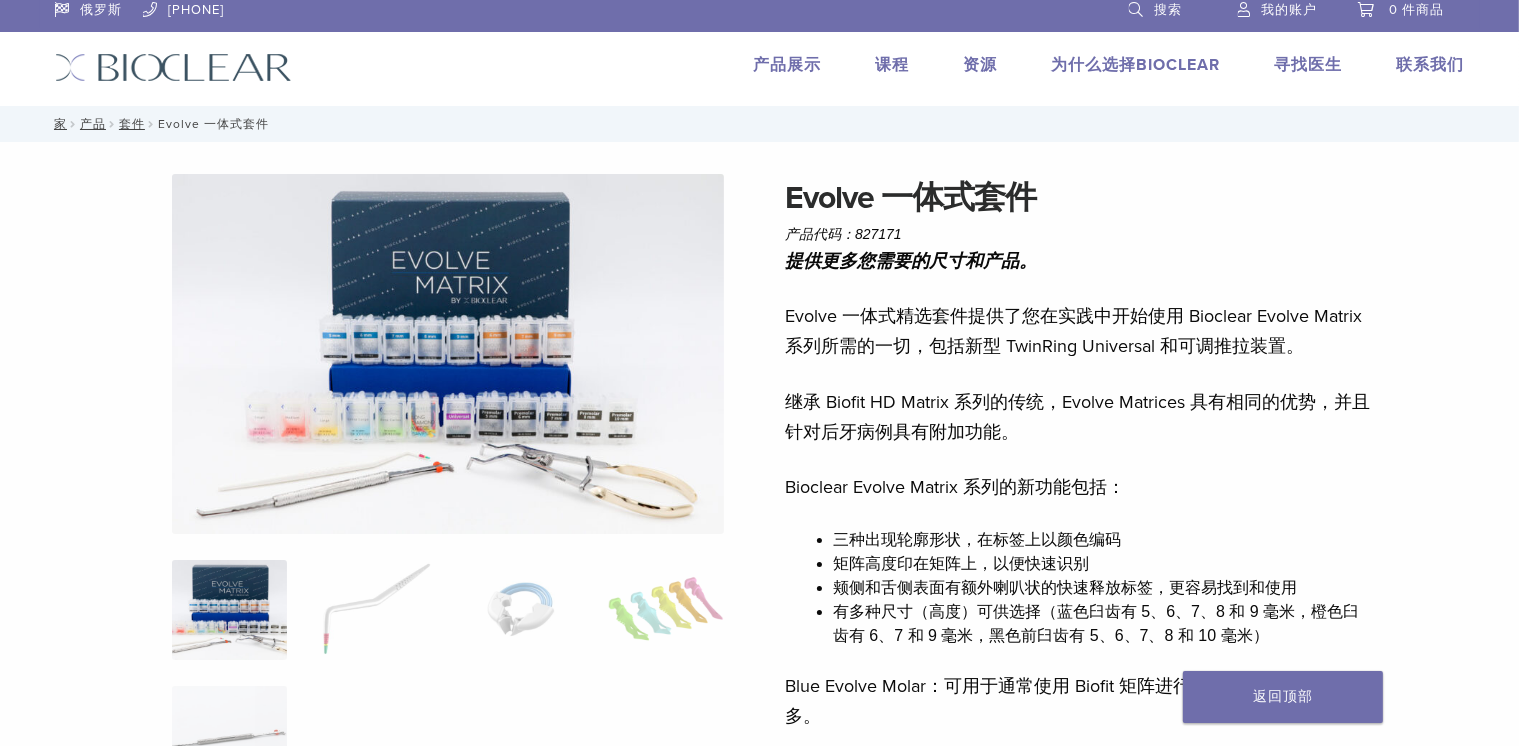 scroll, scrollTop: 0, scrollLeft: 0, axis: both 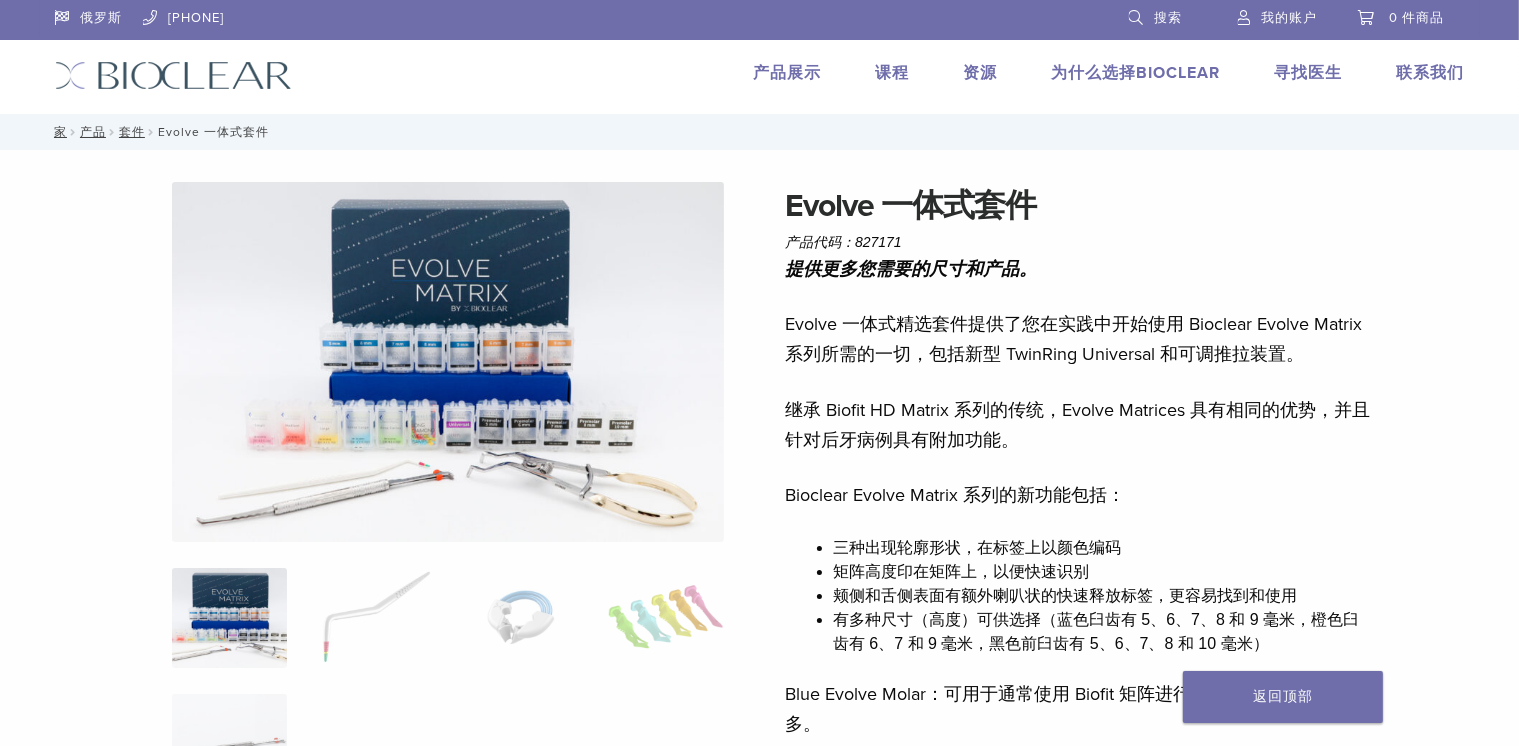 click at bounding box center (448, 362) 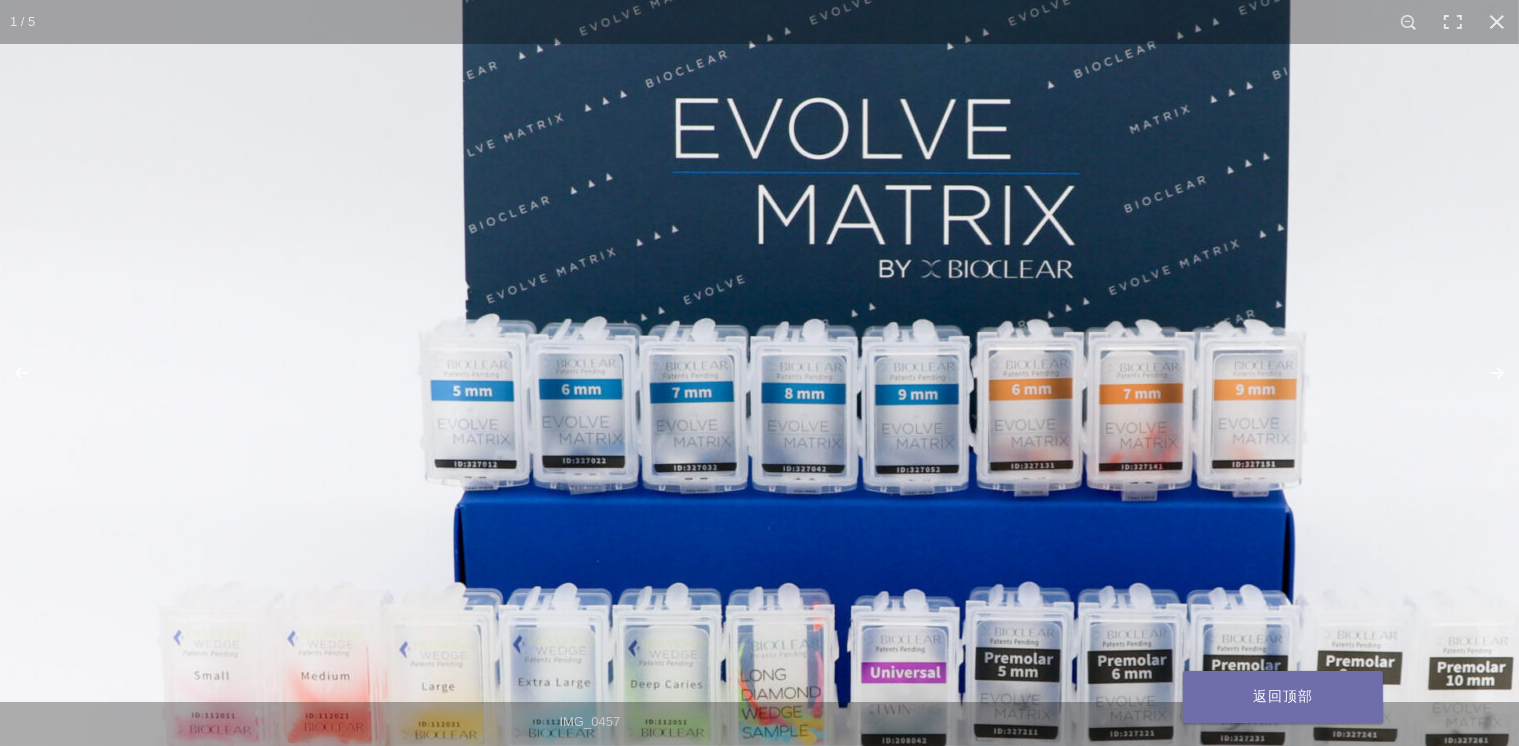 click at bounding box center (867, 455) 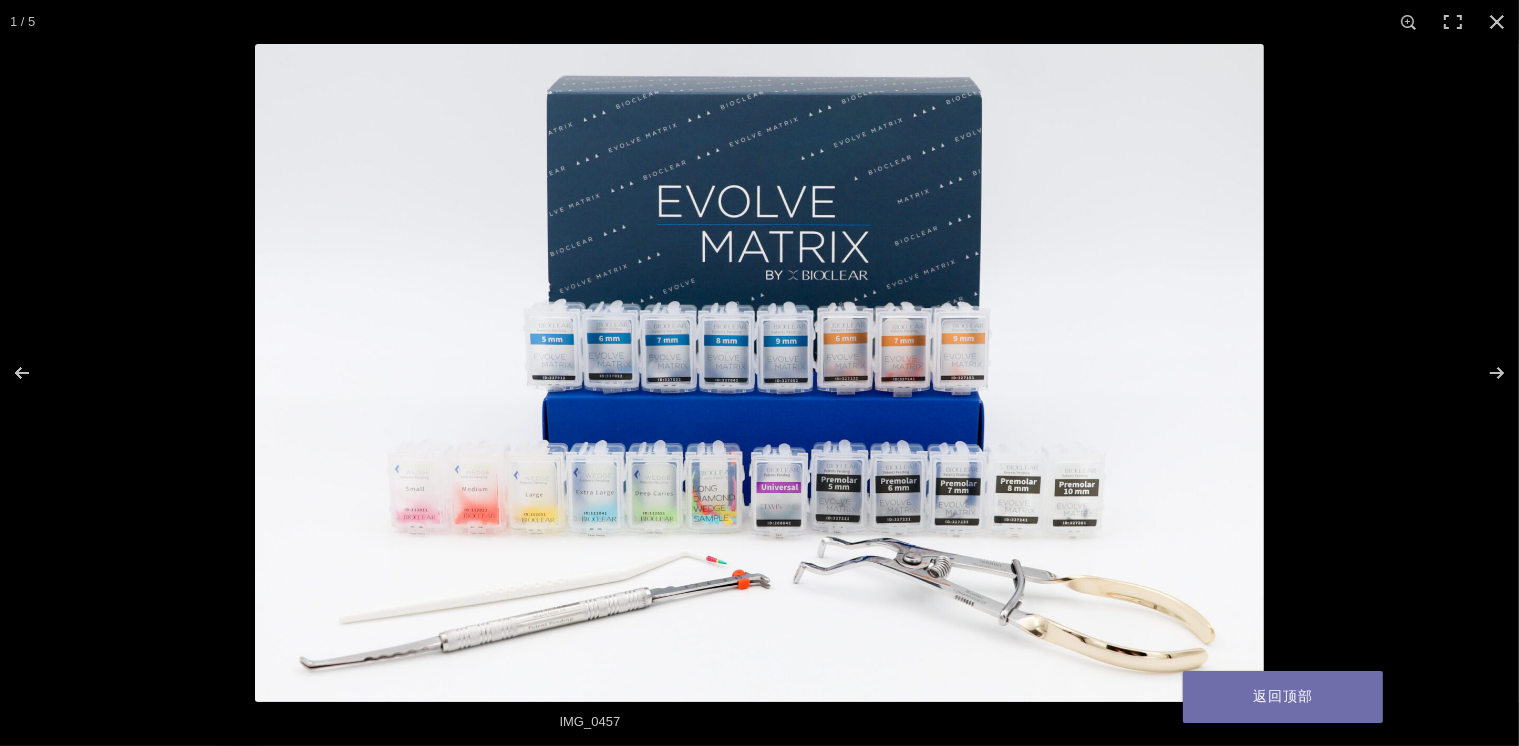 click at bounding box center [759, 373] 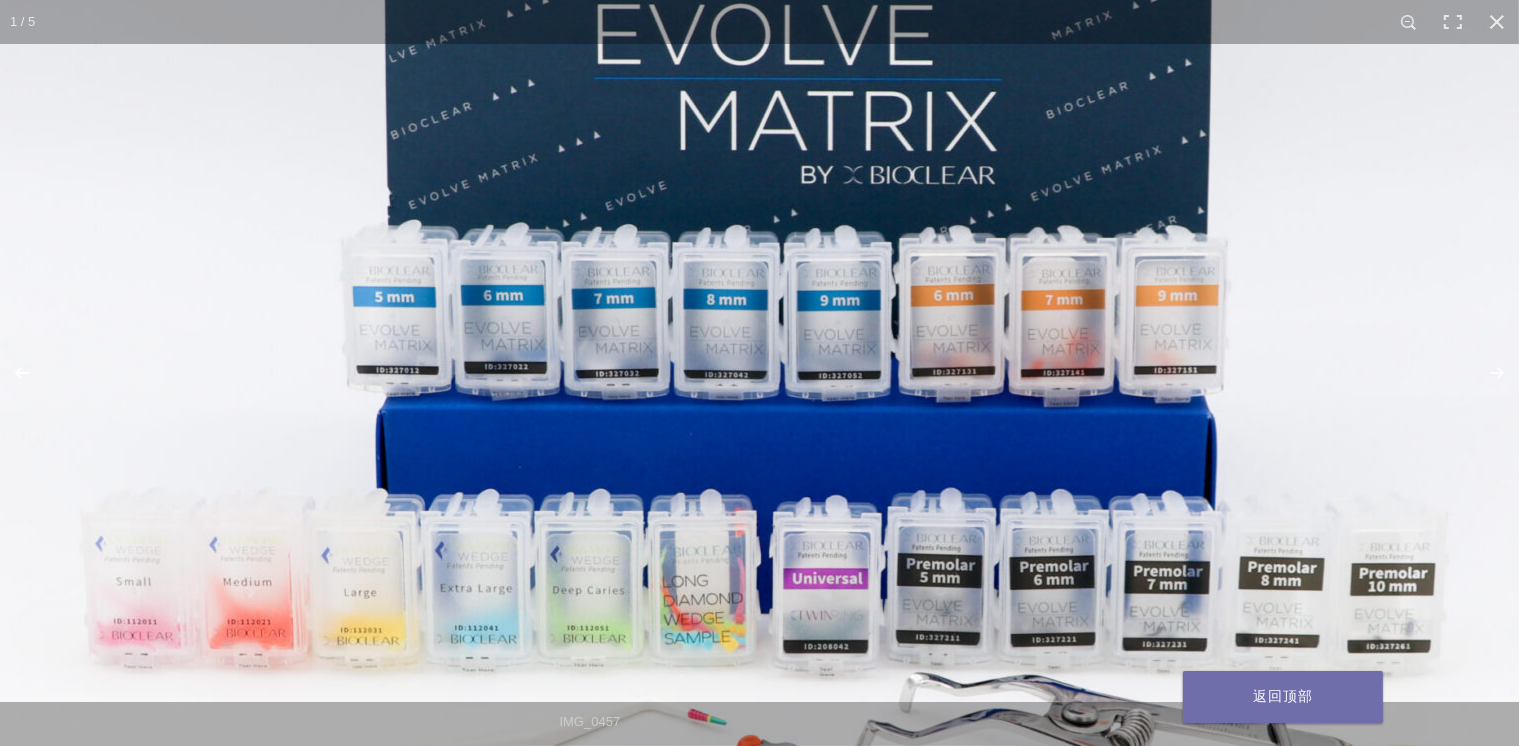 click at bounding box center [789, 361] 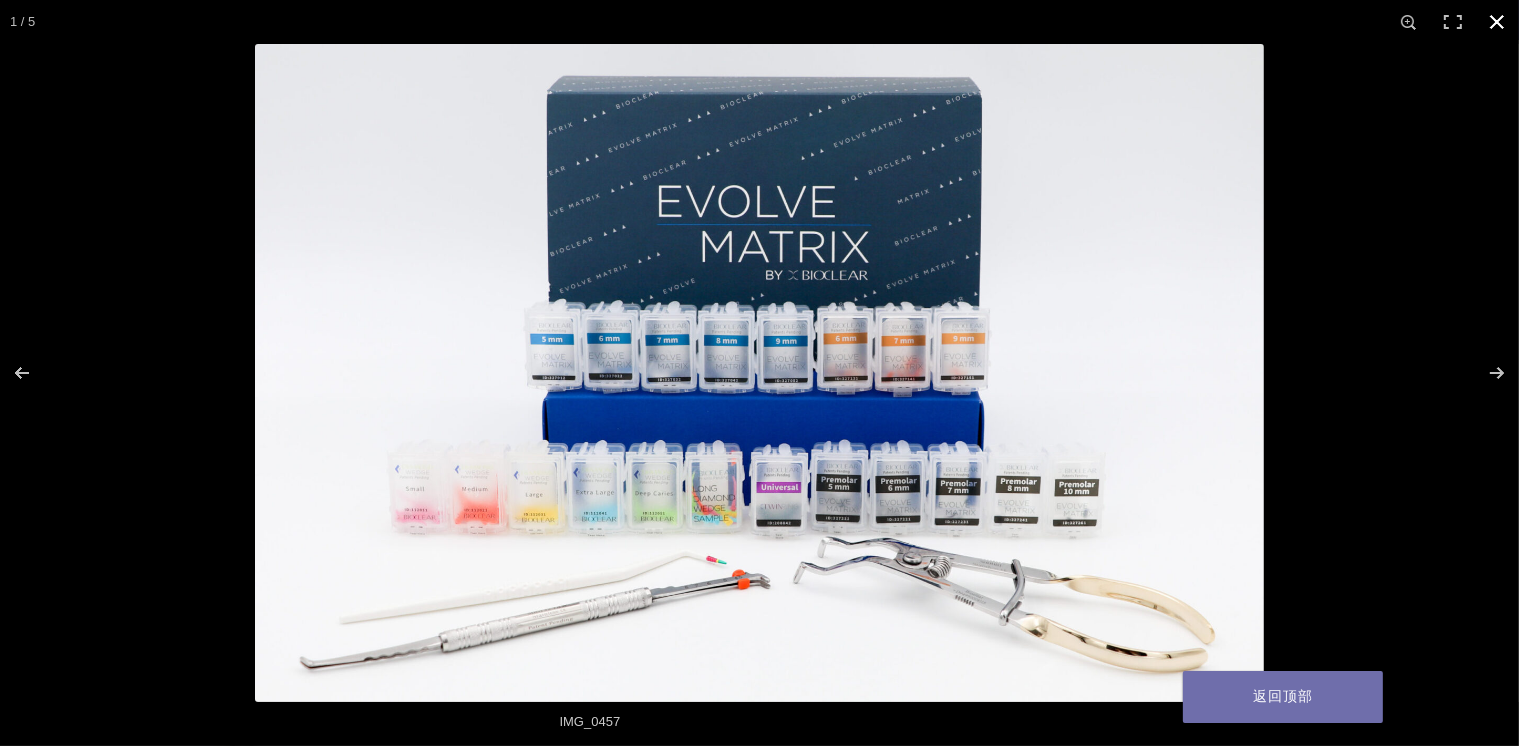 click at bounding box center [1497, 22] 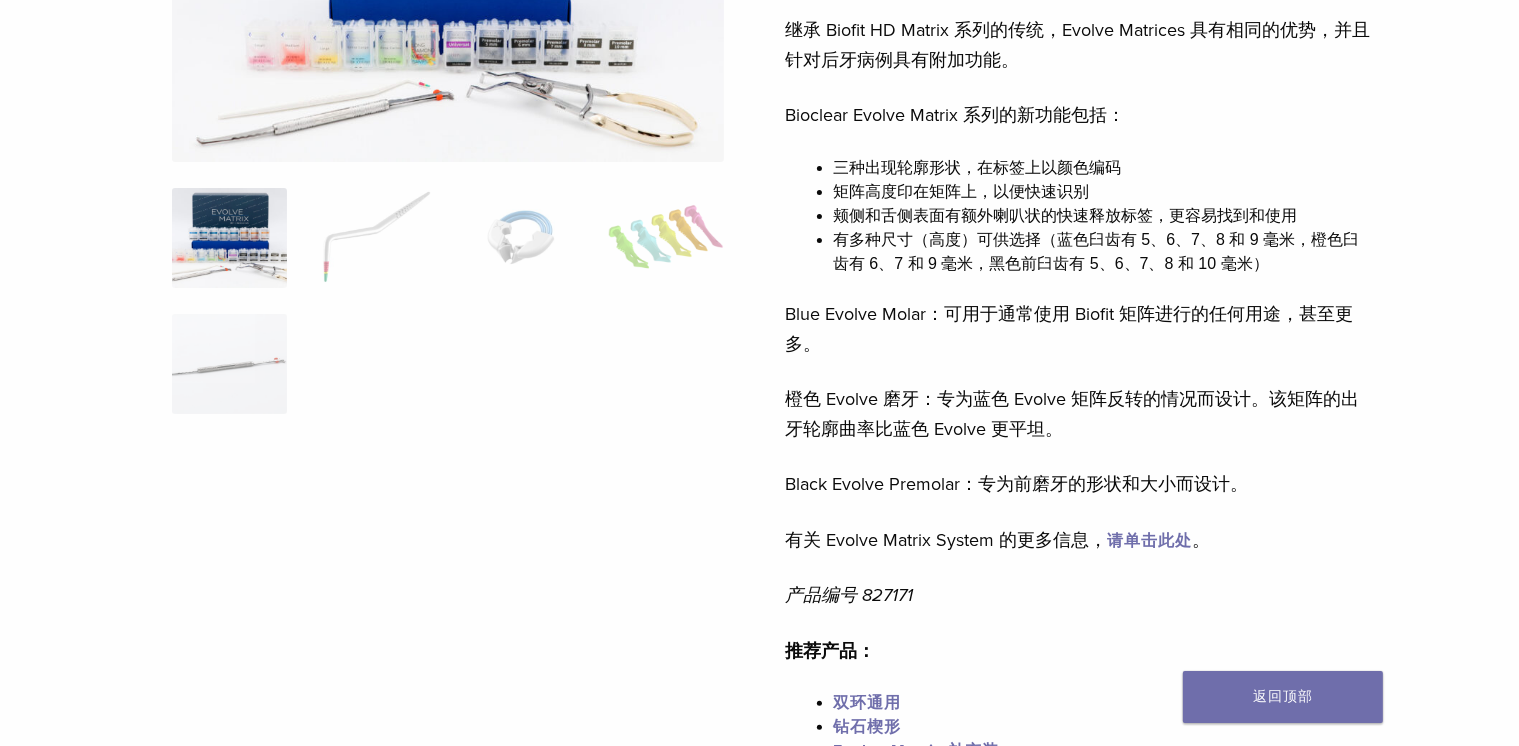 scroll, scrollTop: 400, scrollLeft: 0, axis: vertical 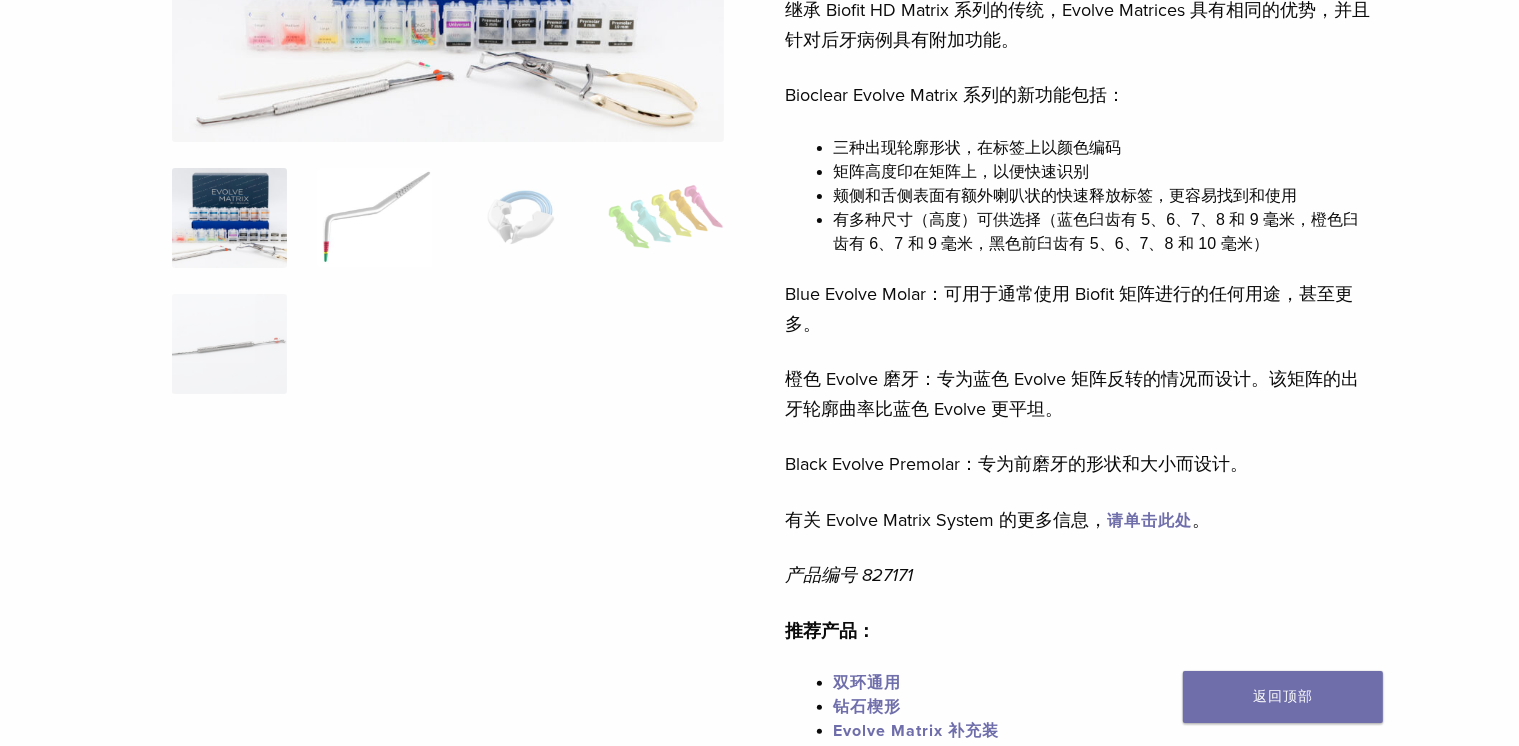 click at bounding box center [374, 218] 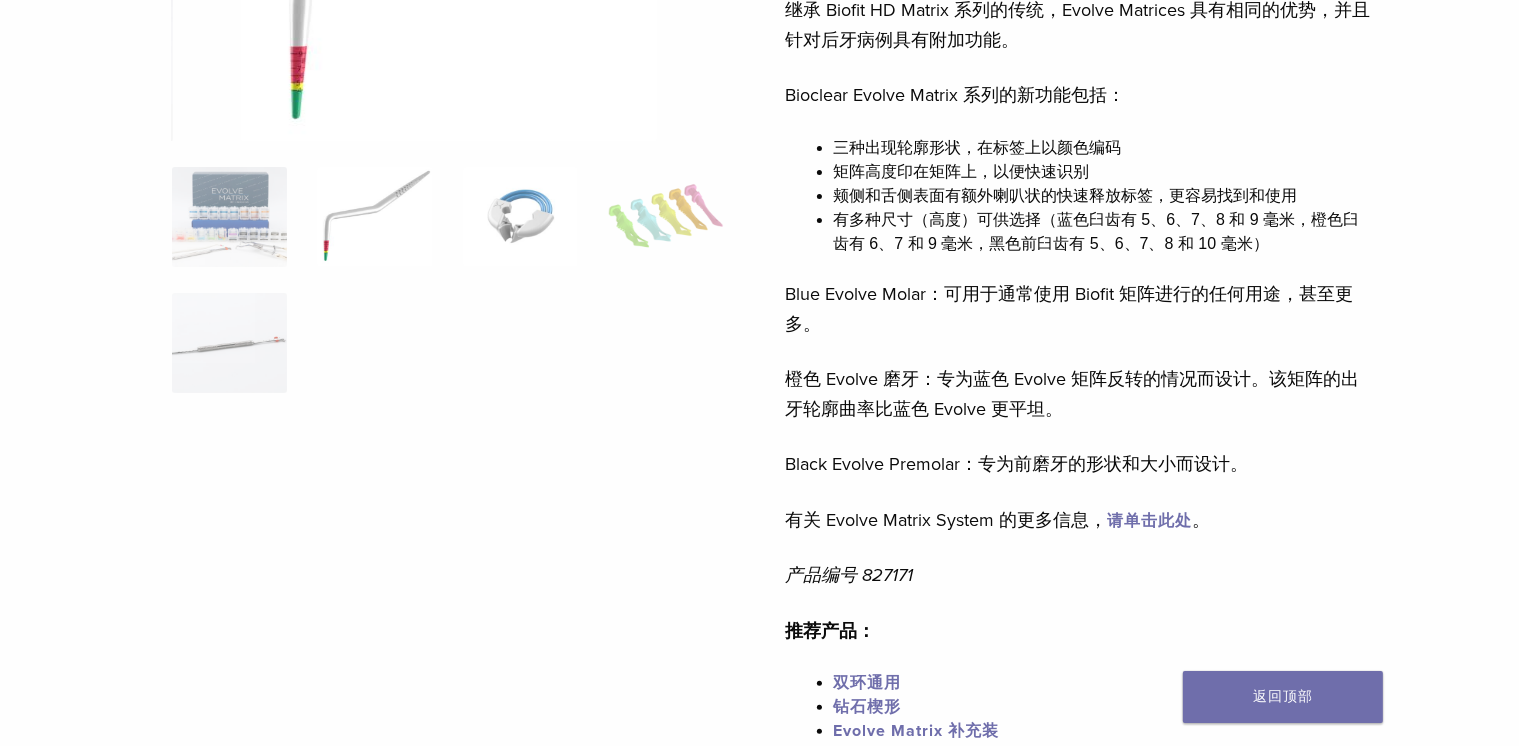 click at bounding box center (520, 217) 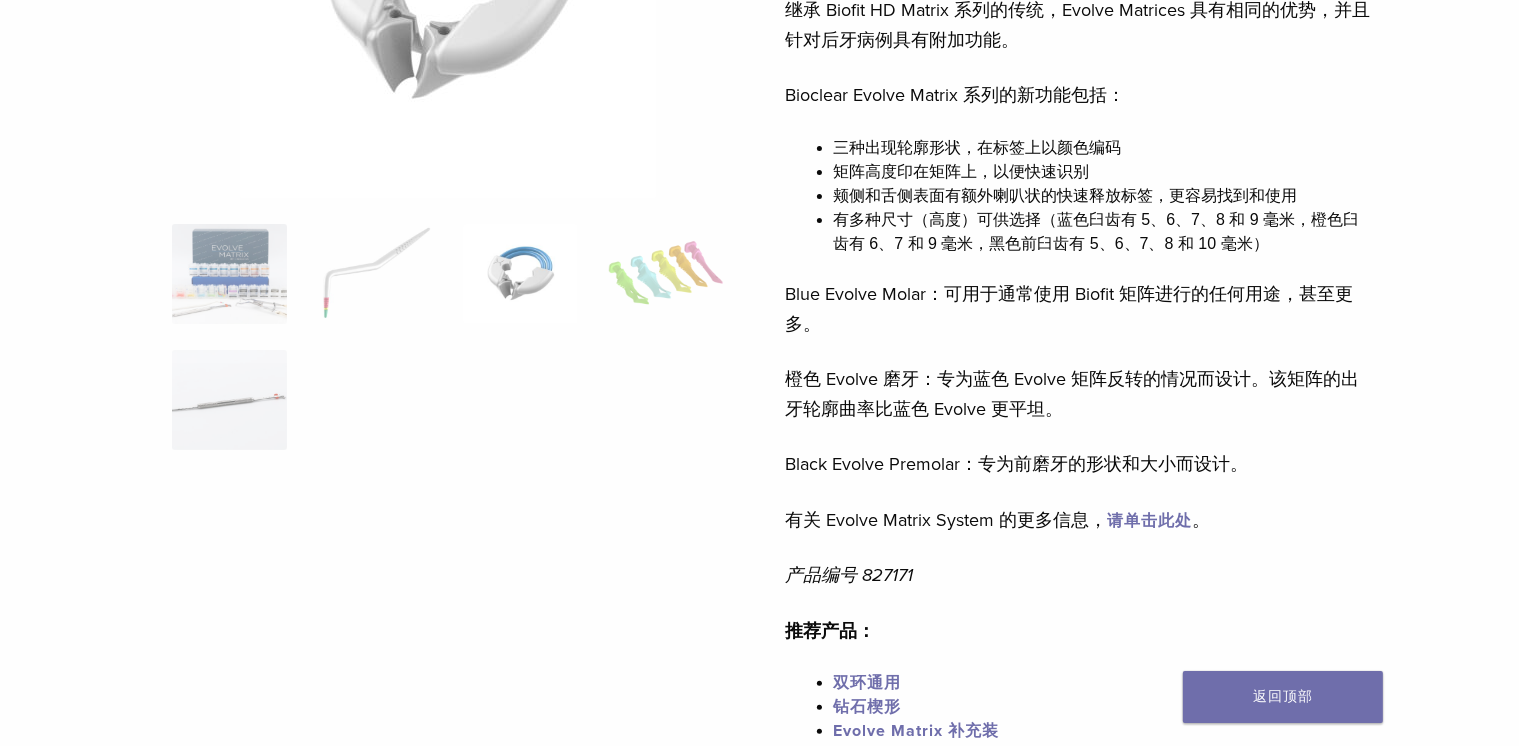 click at bounding box center (448, 298) 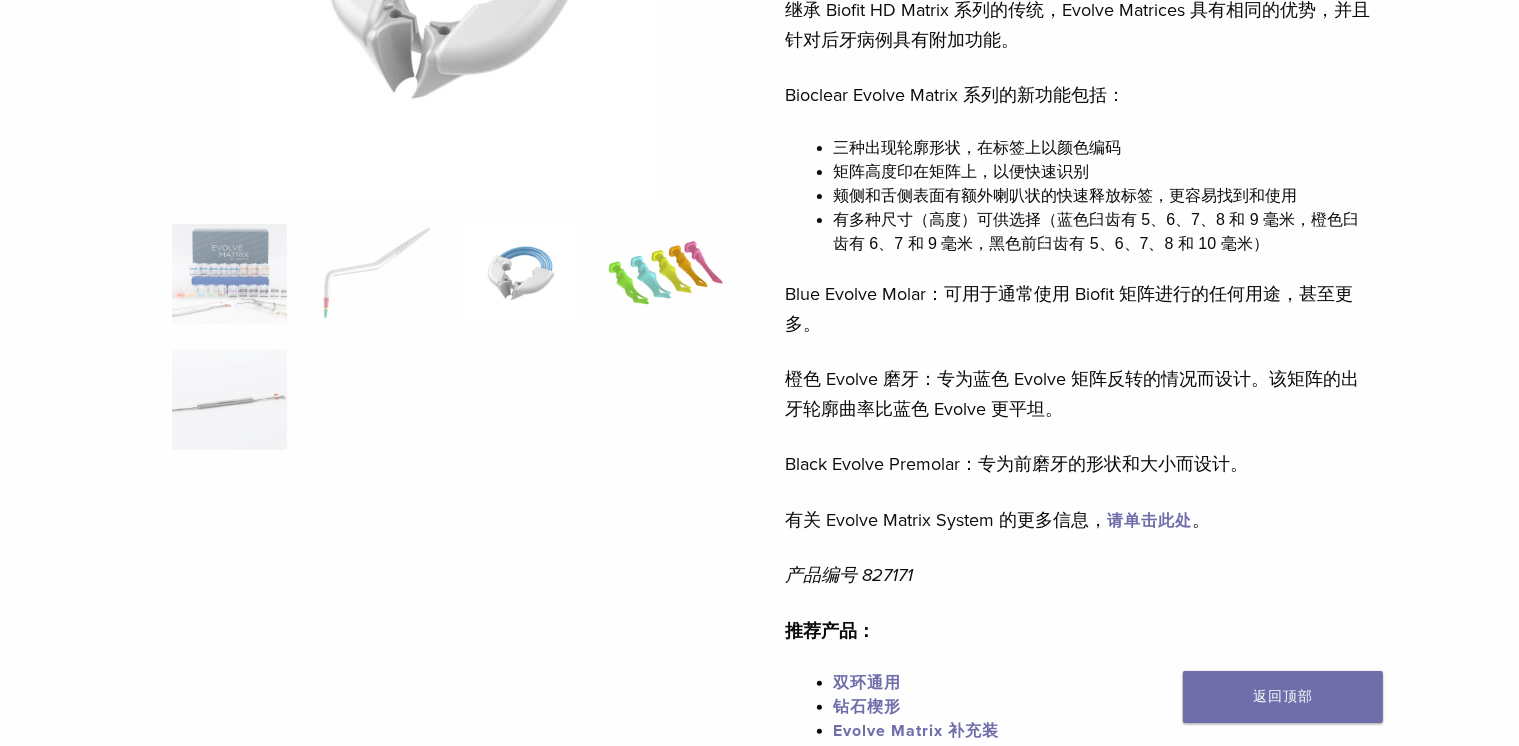 click at bounding box center [665, 274] 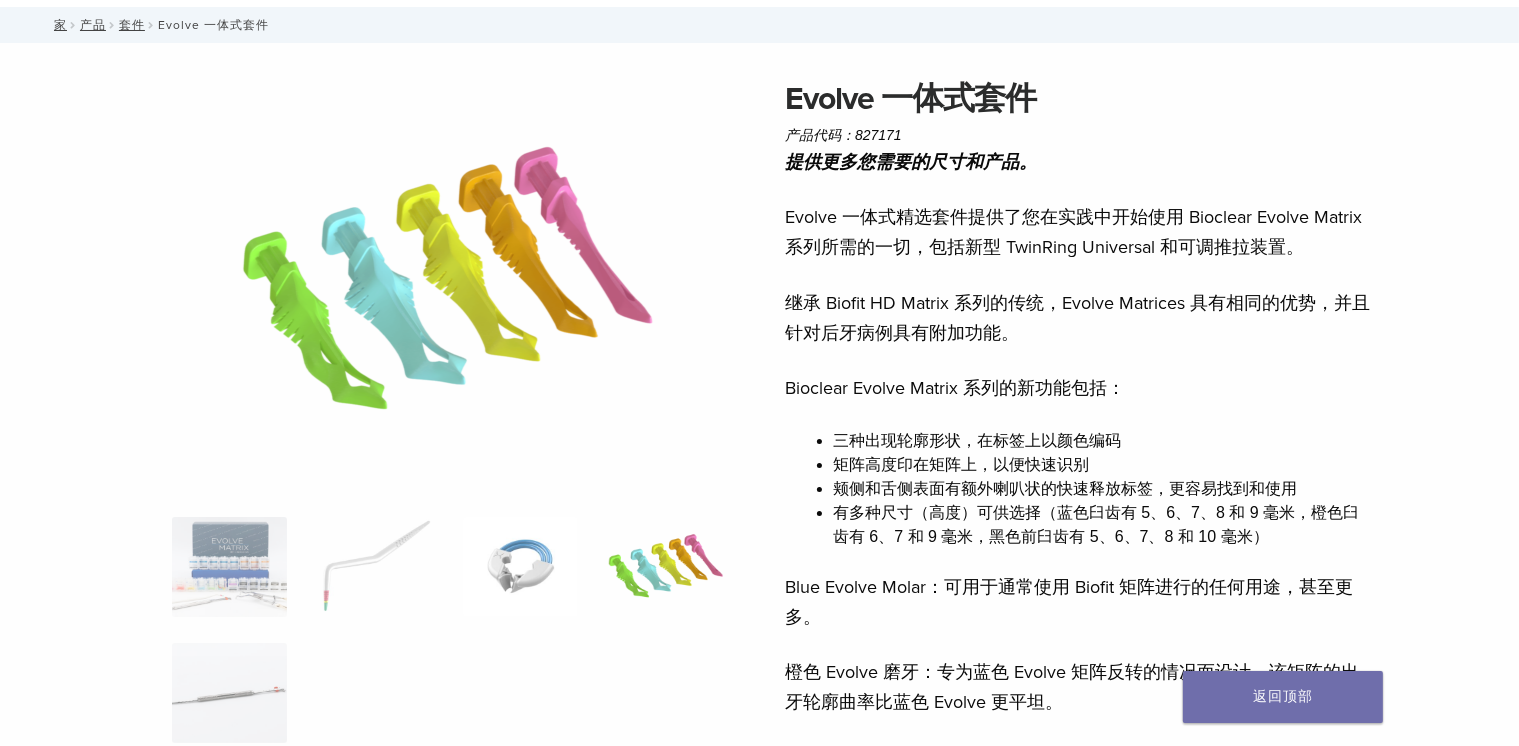 scroll, scrollTop: 100, scrollLeft: 0, axis: vertical 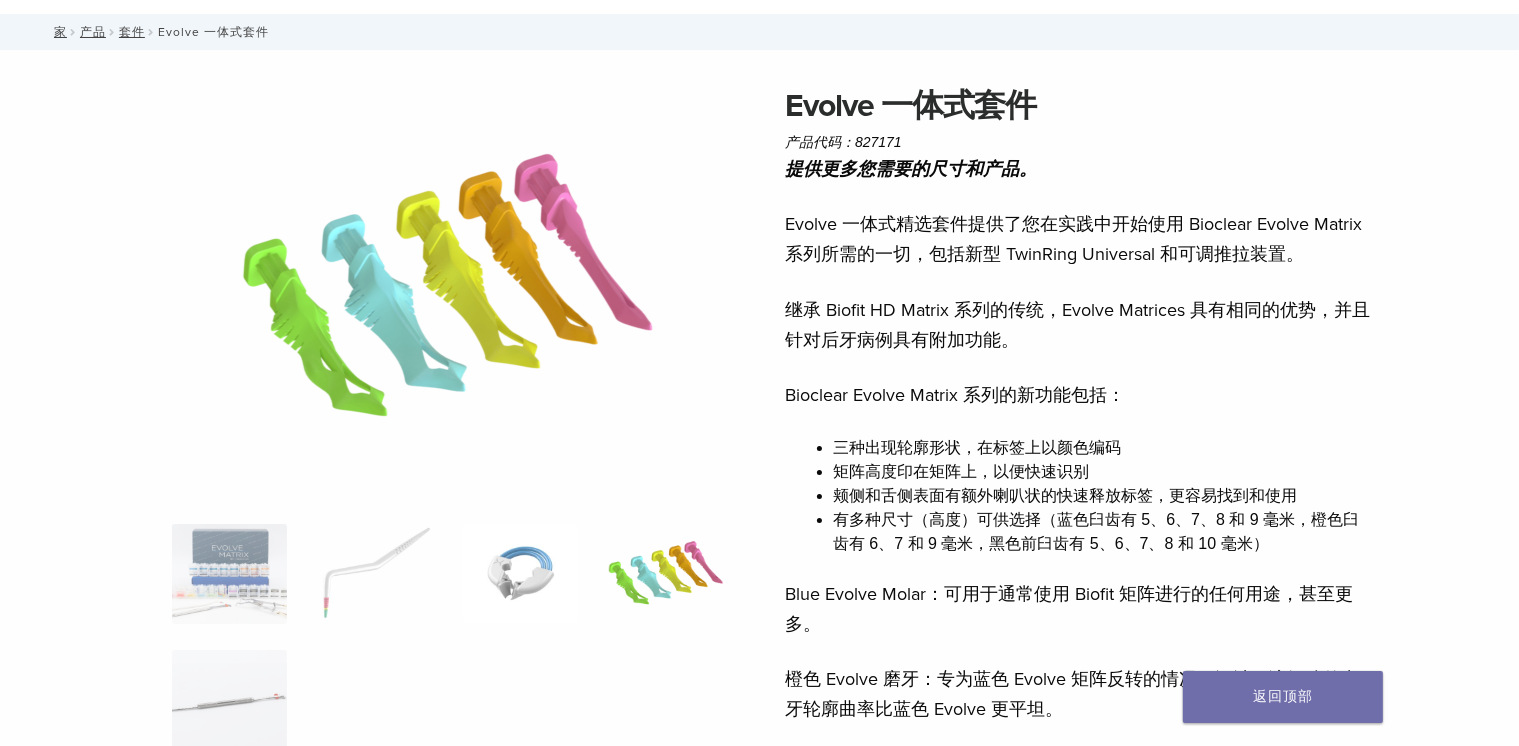 click at bounding box center [520, 574] 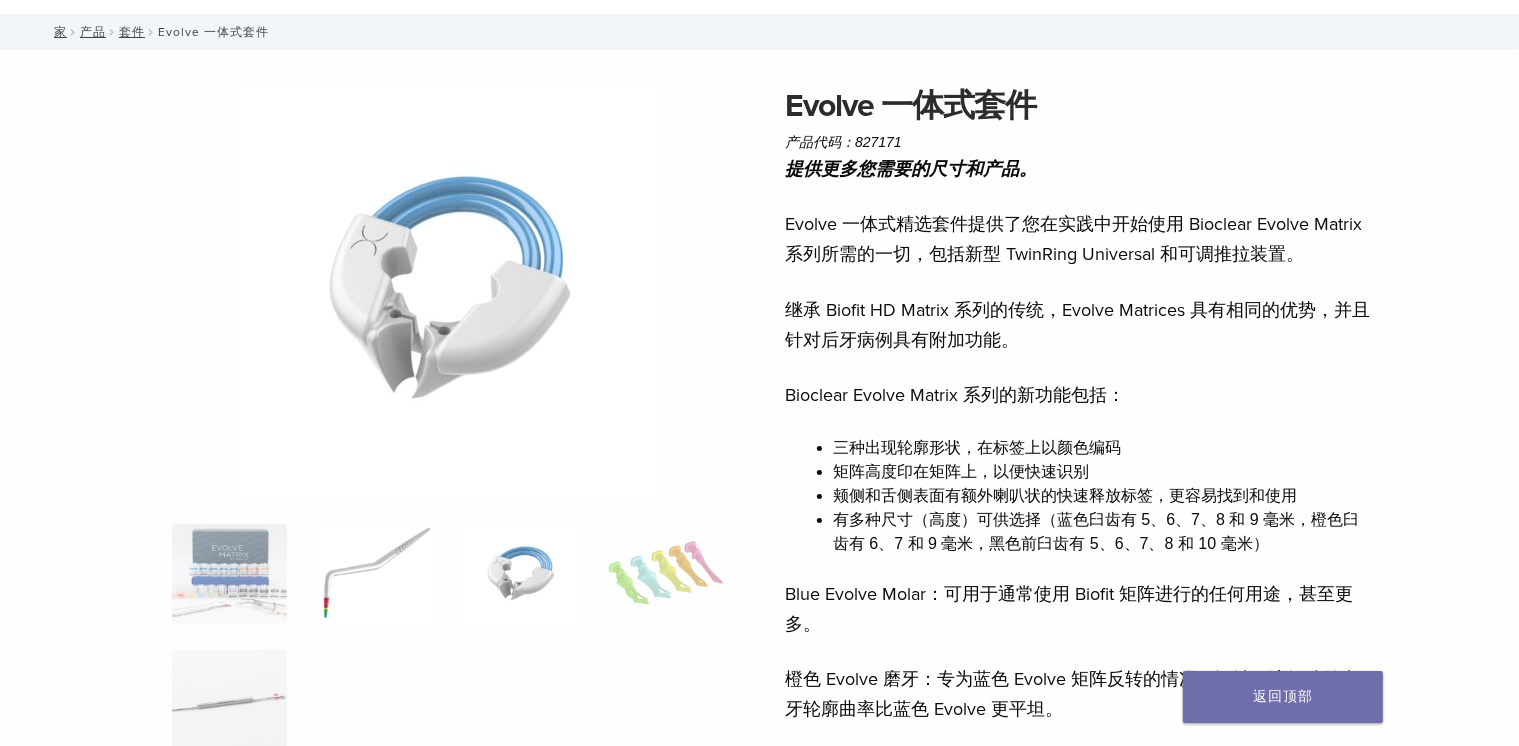 click at bounding box center [374, 574] 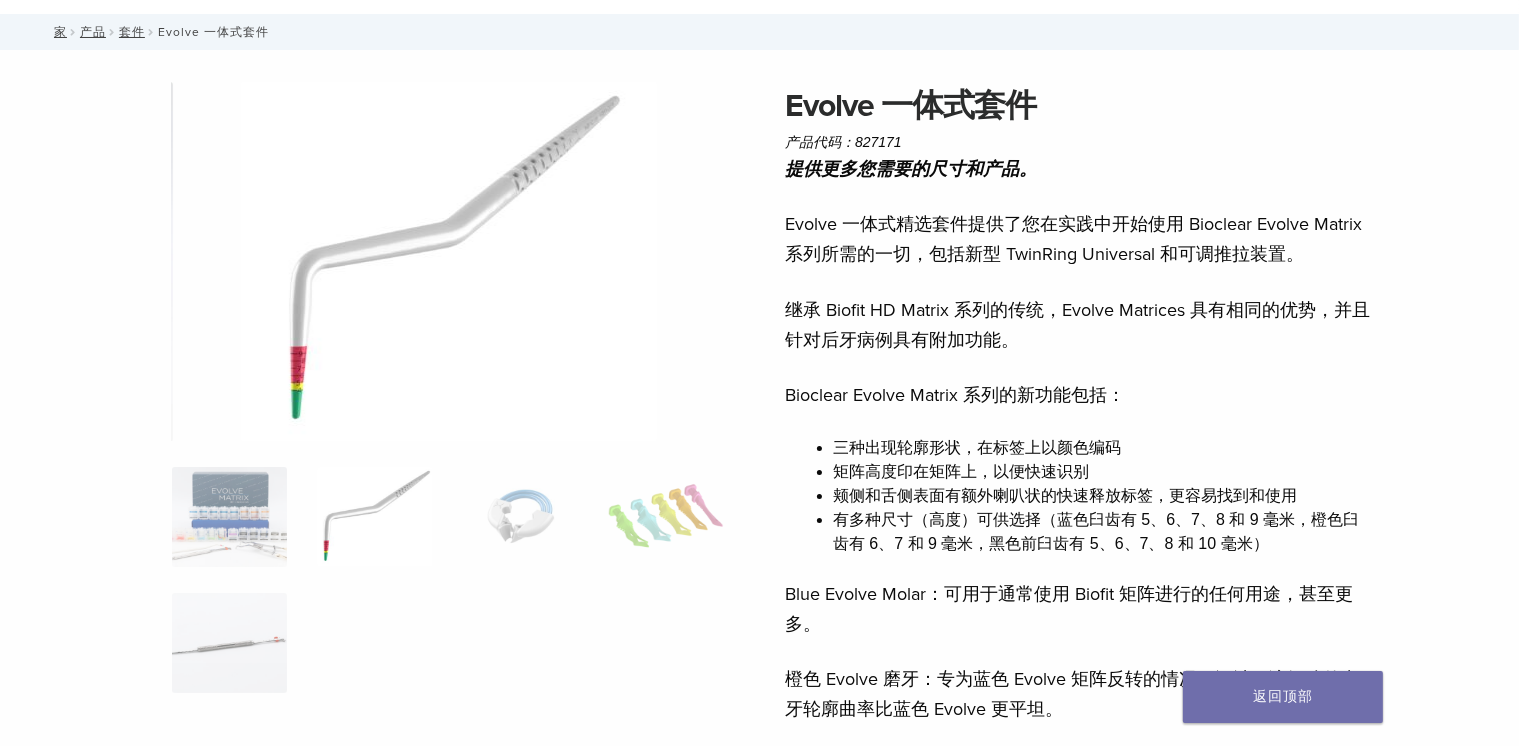 click at bounding box center (448, 593) 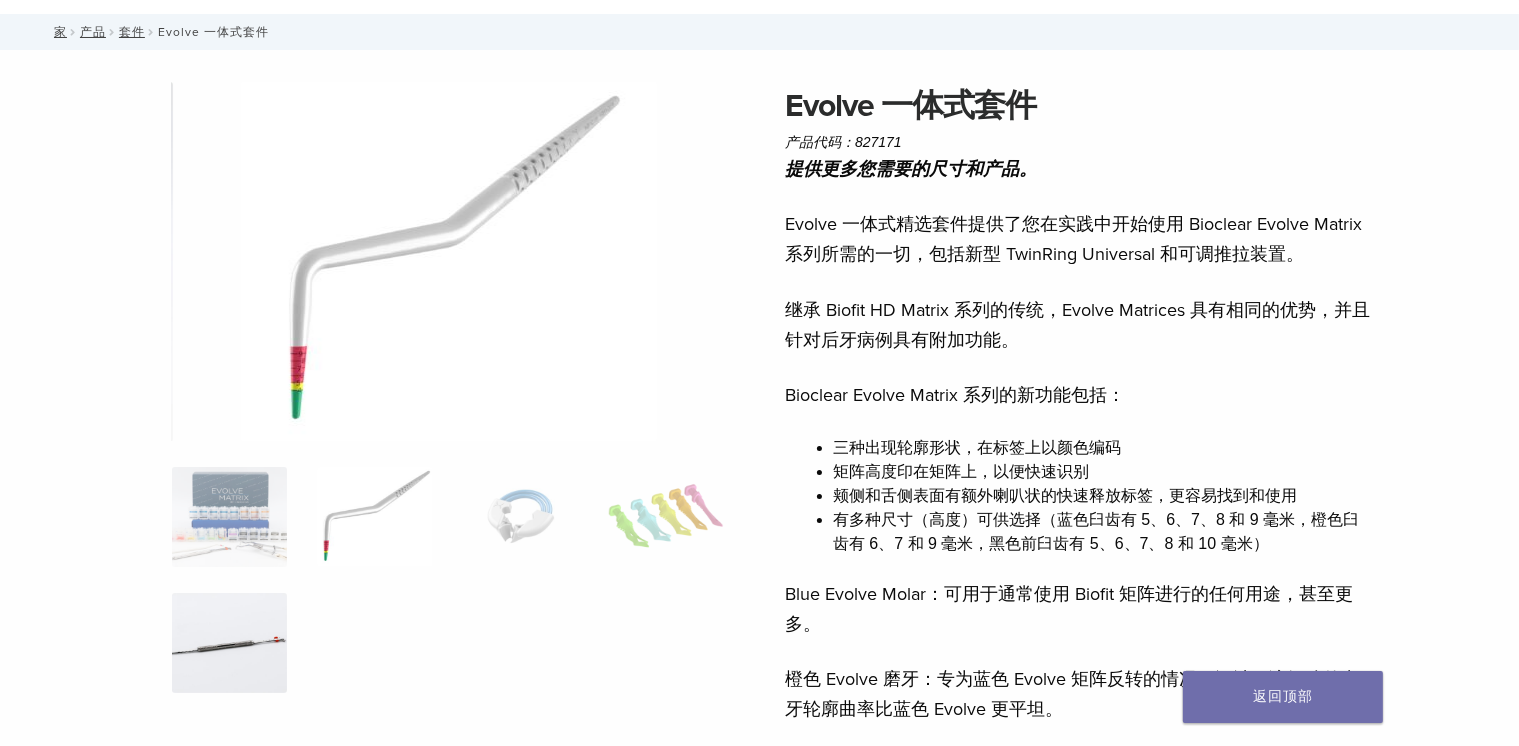 click at bounding box center (229, 643) 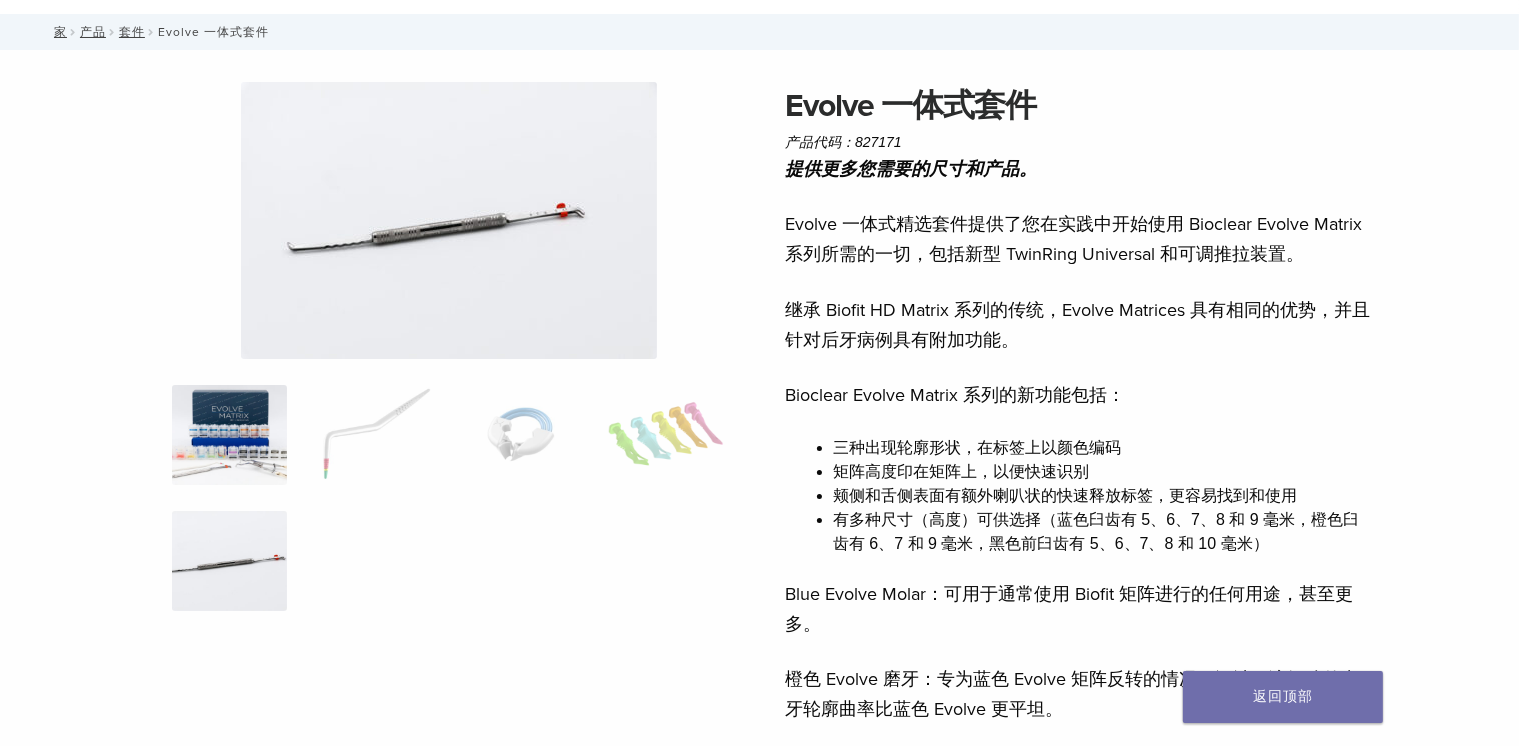 click at bounding box center (229, 435) 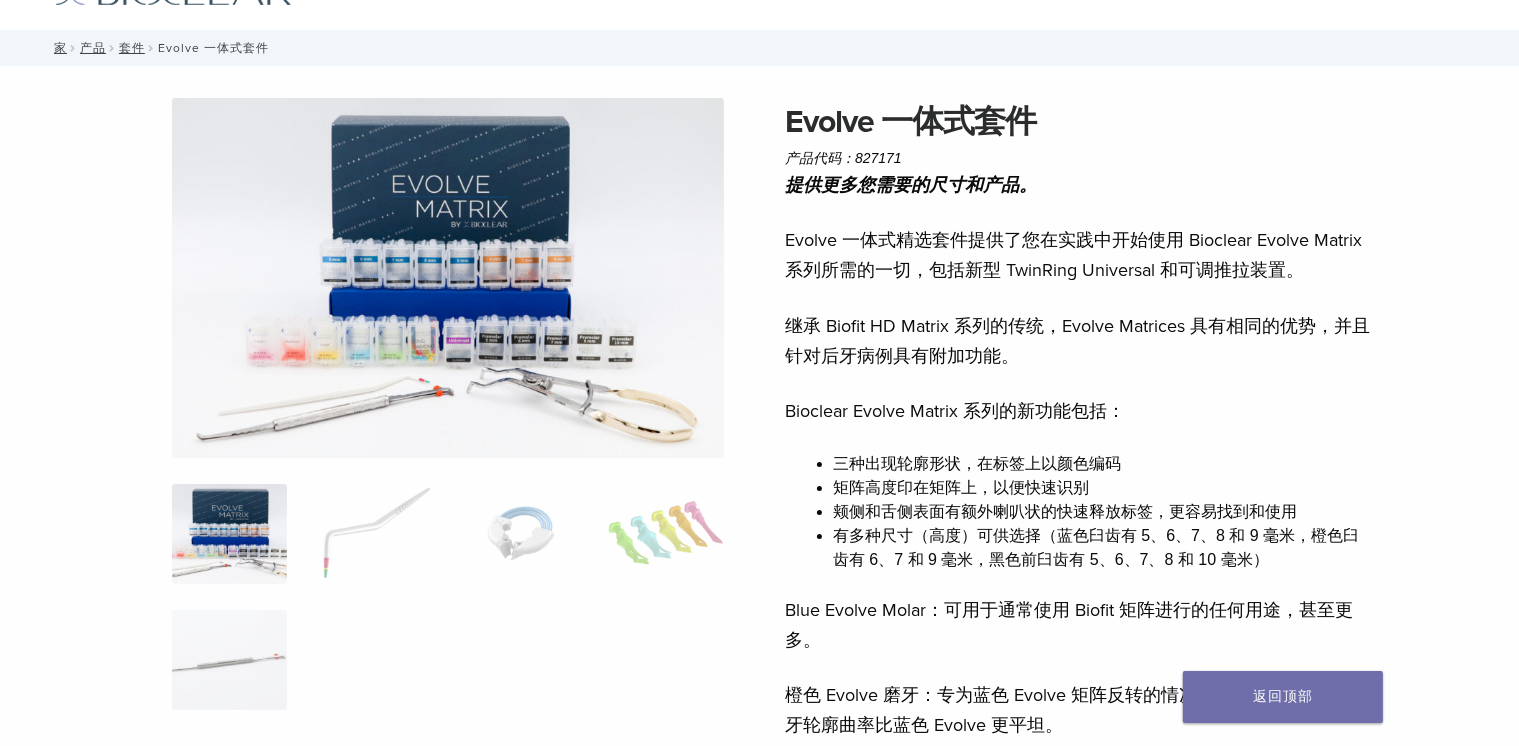 scroll, scrollTop: 0, scrollLeft: 0, axis: both 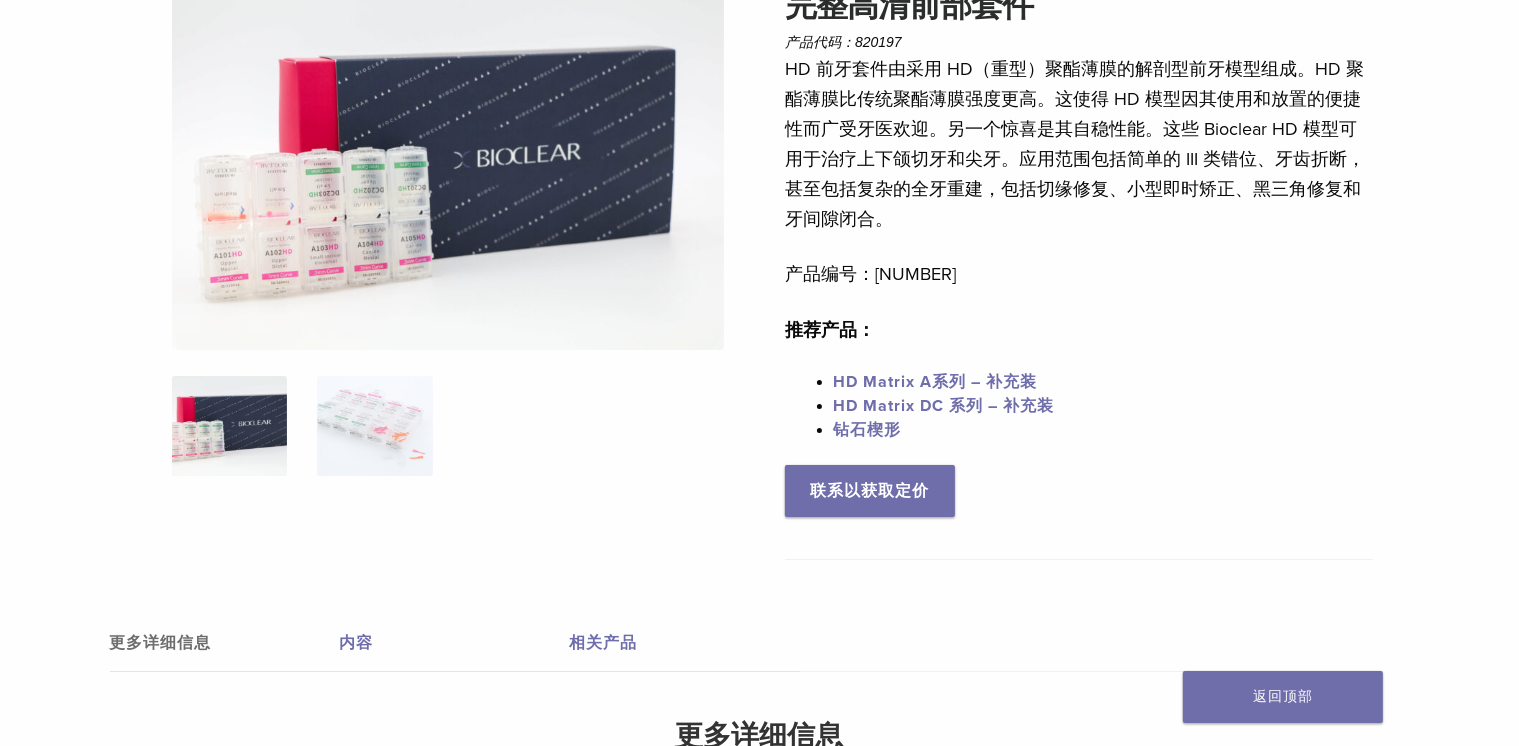click at bounding box center [448, 166] 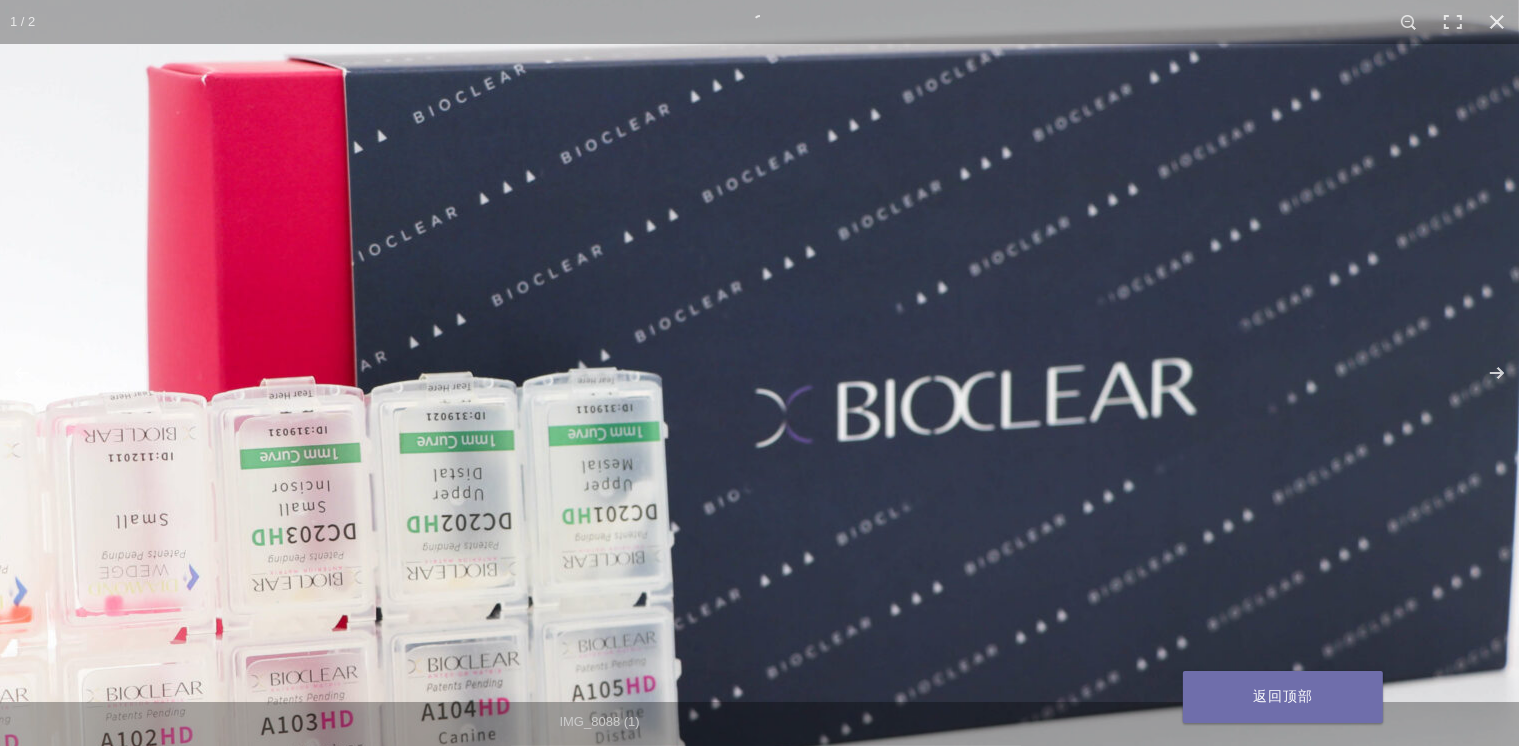 click at bounding box center (735, 438) 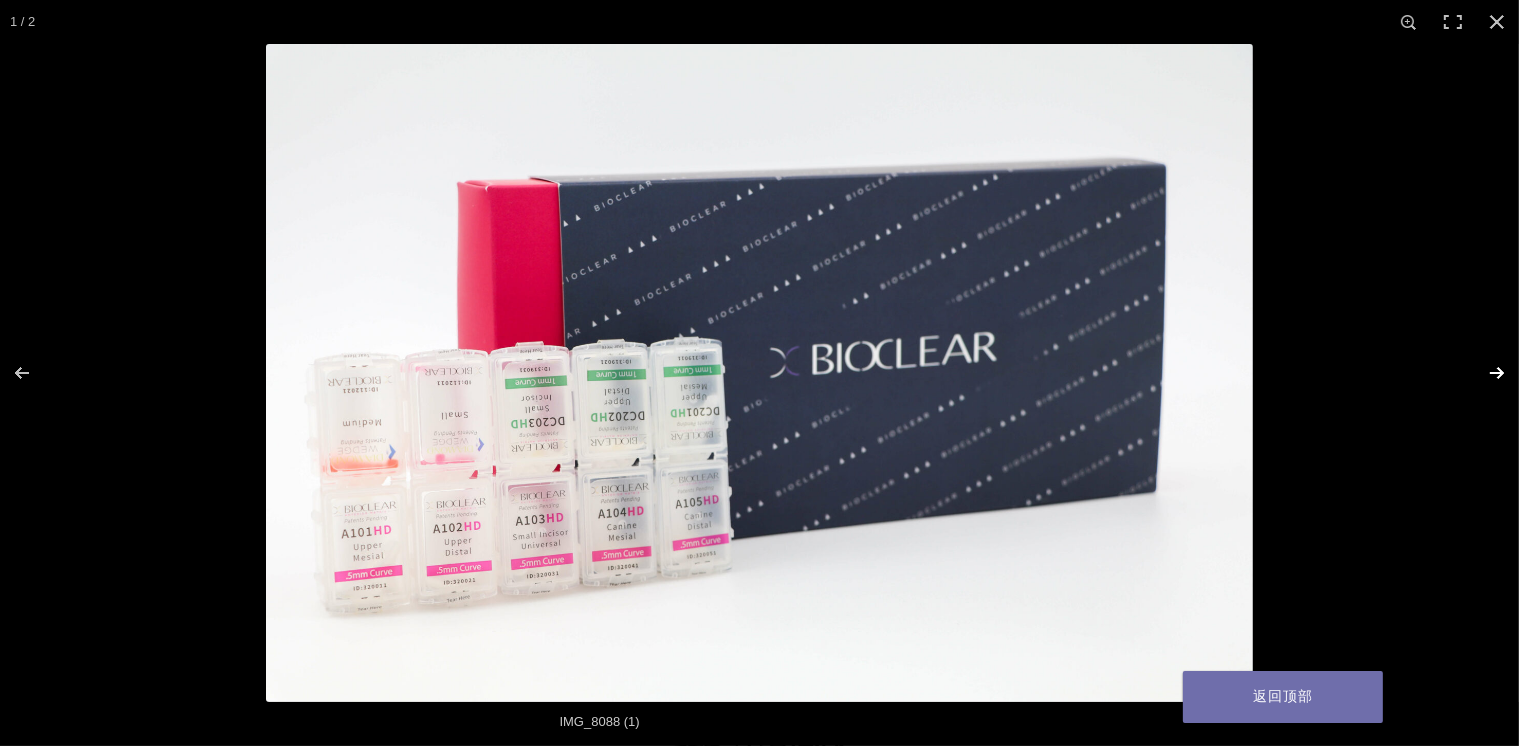click at bounding box center (1484, 373) 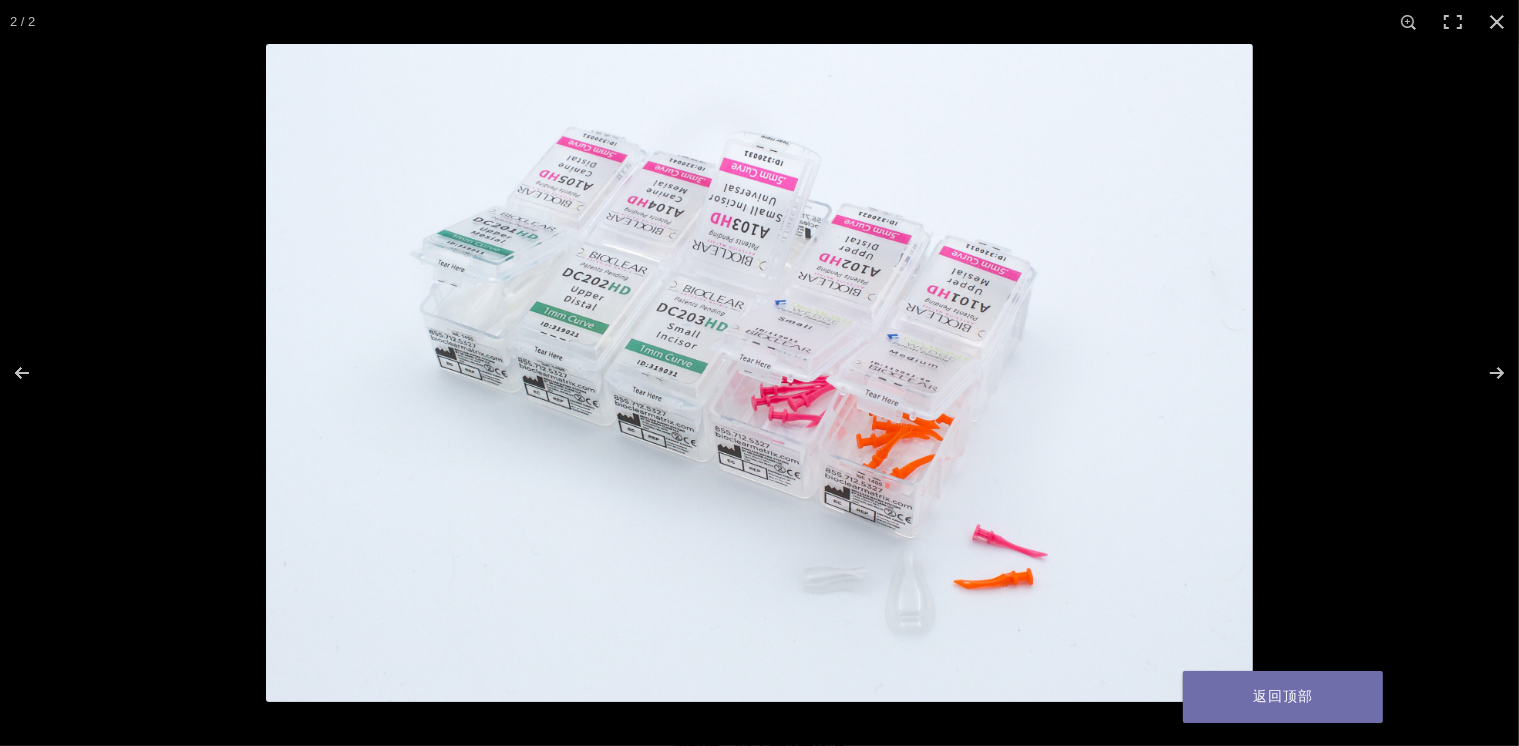 click at bounding box center (759, 373) 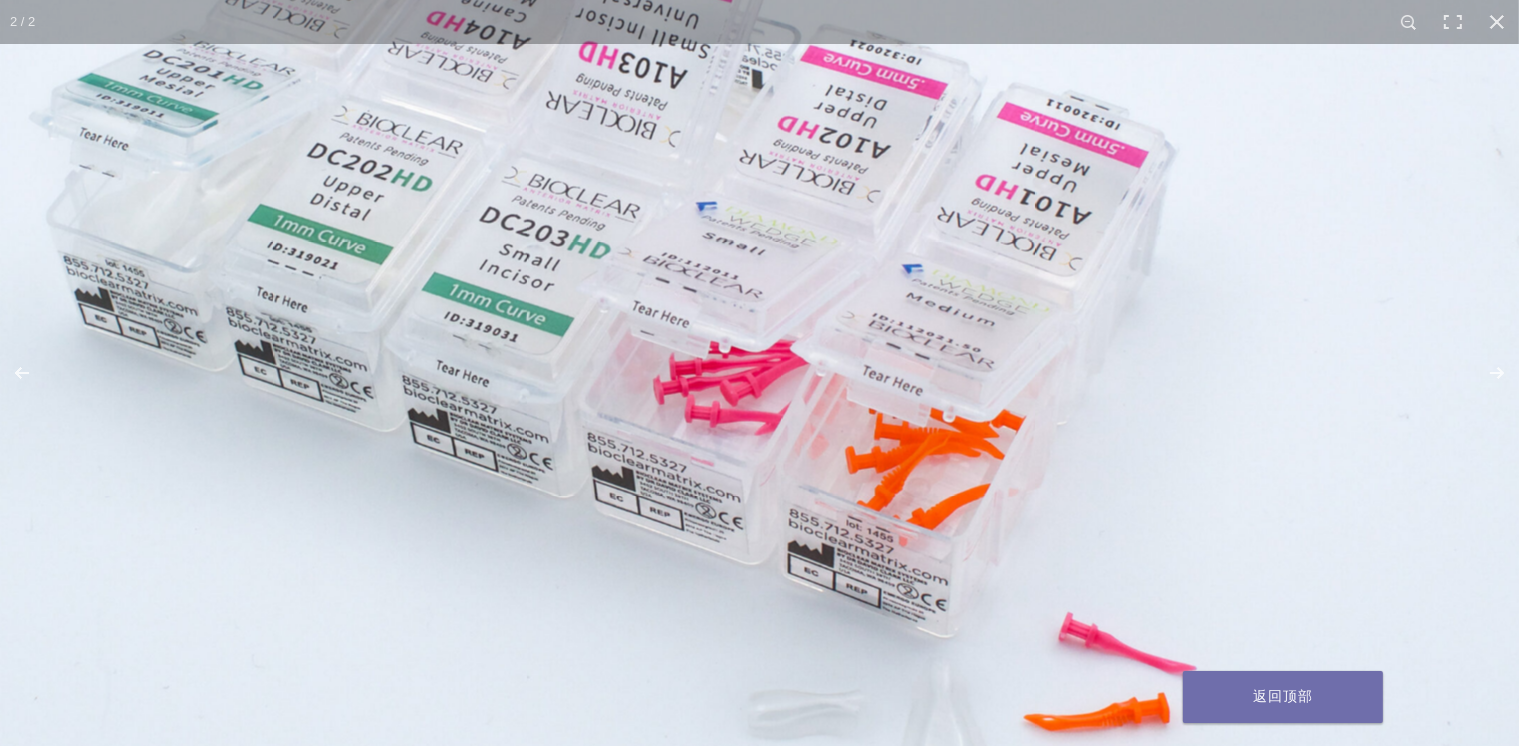 click at bounding box center [668, 334] 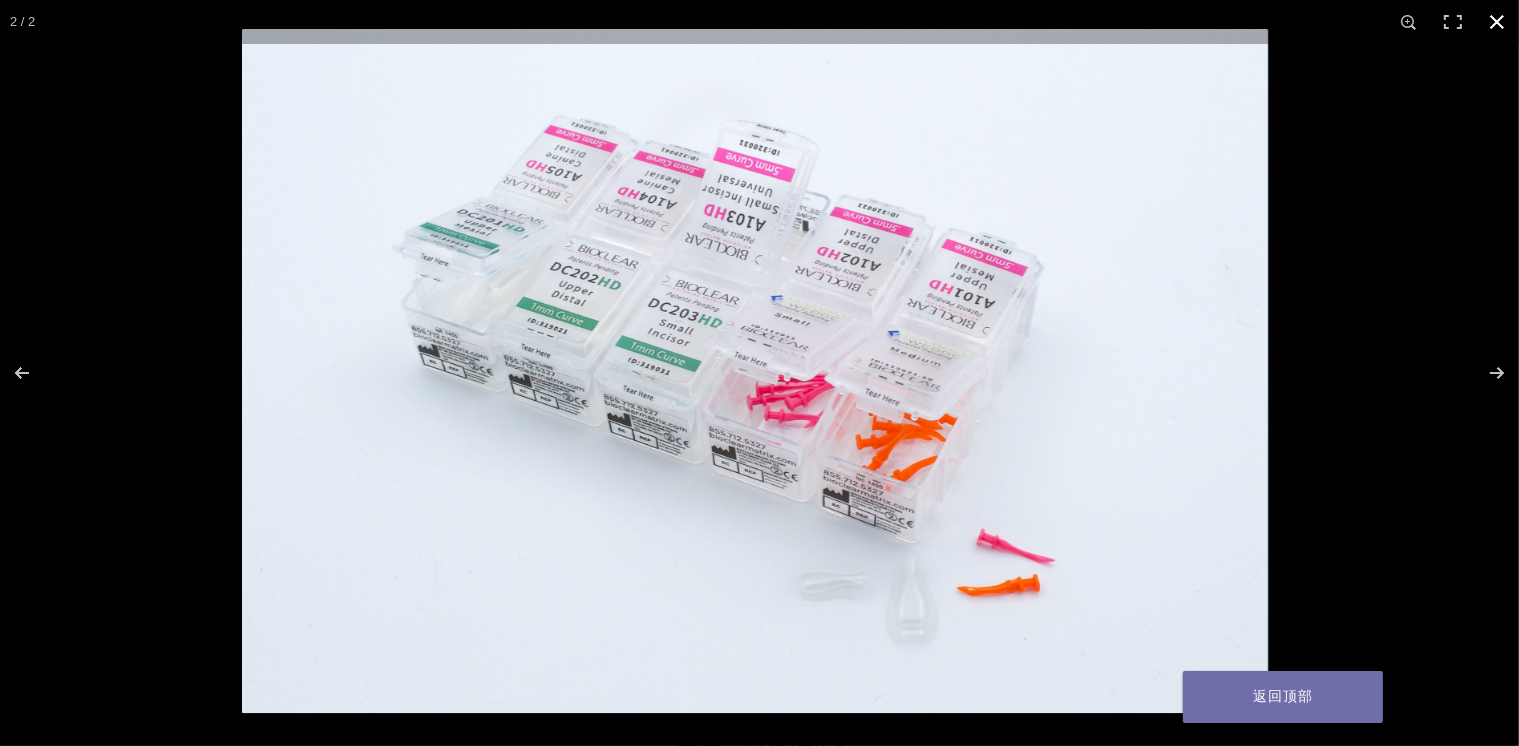 click at bounding box center (648, 228) 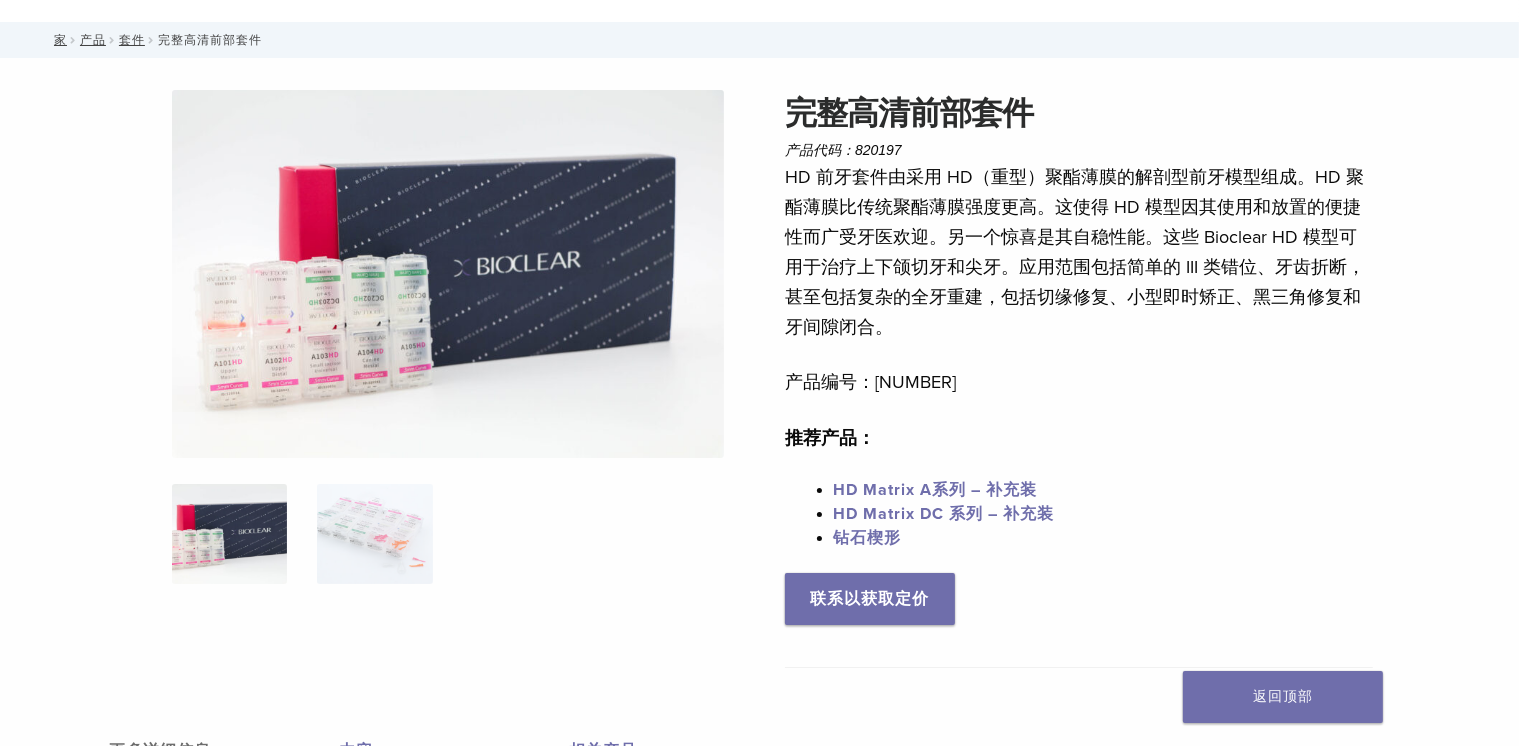 scroll, scrollTop: 100, scrollLeft: 0, axis: vertical 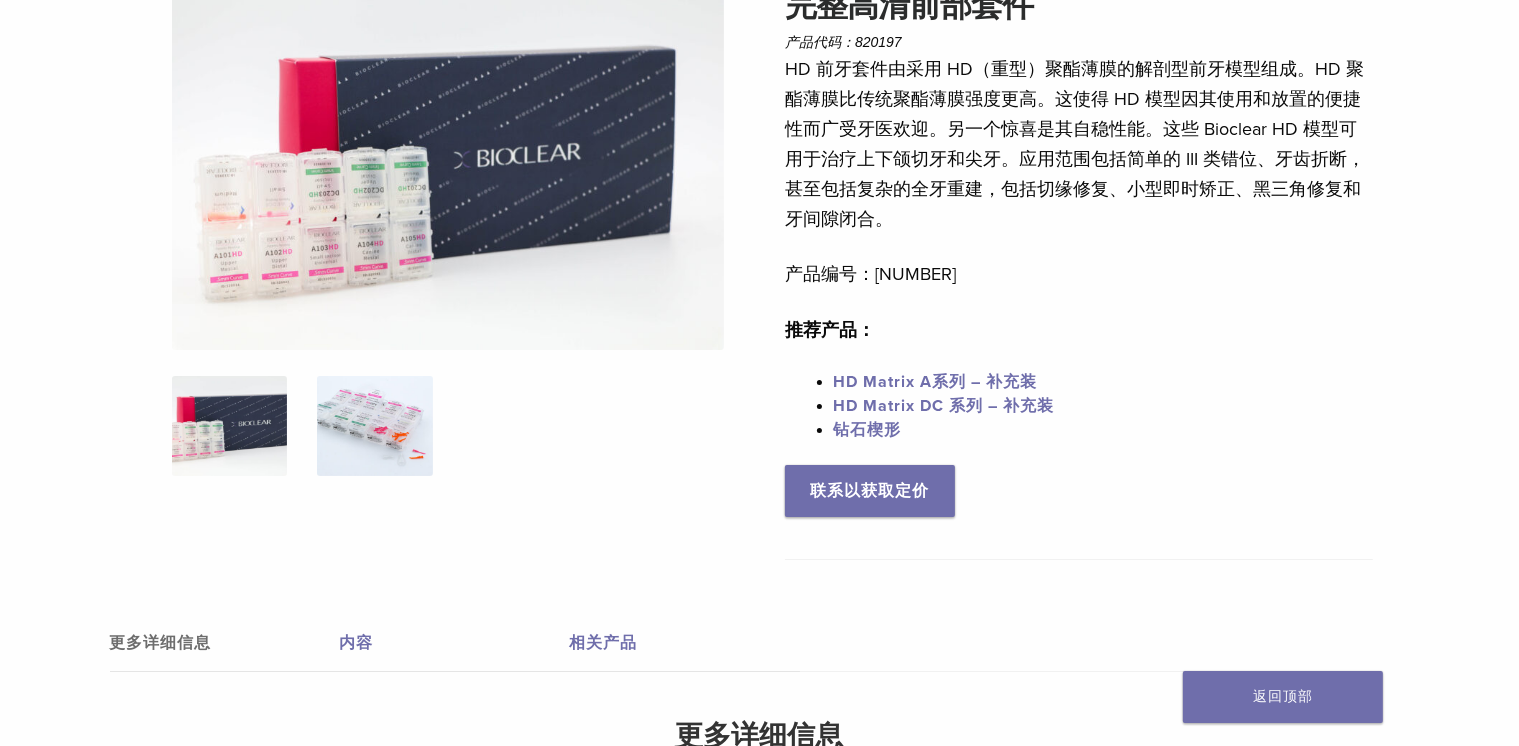 click at bounding box center [374, 426] 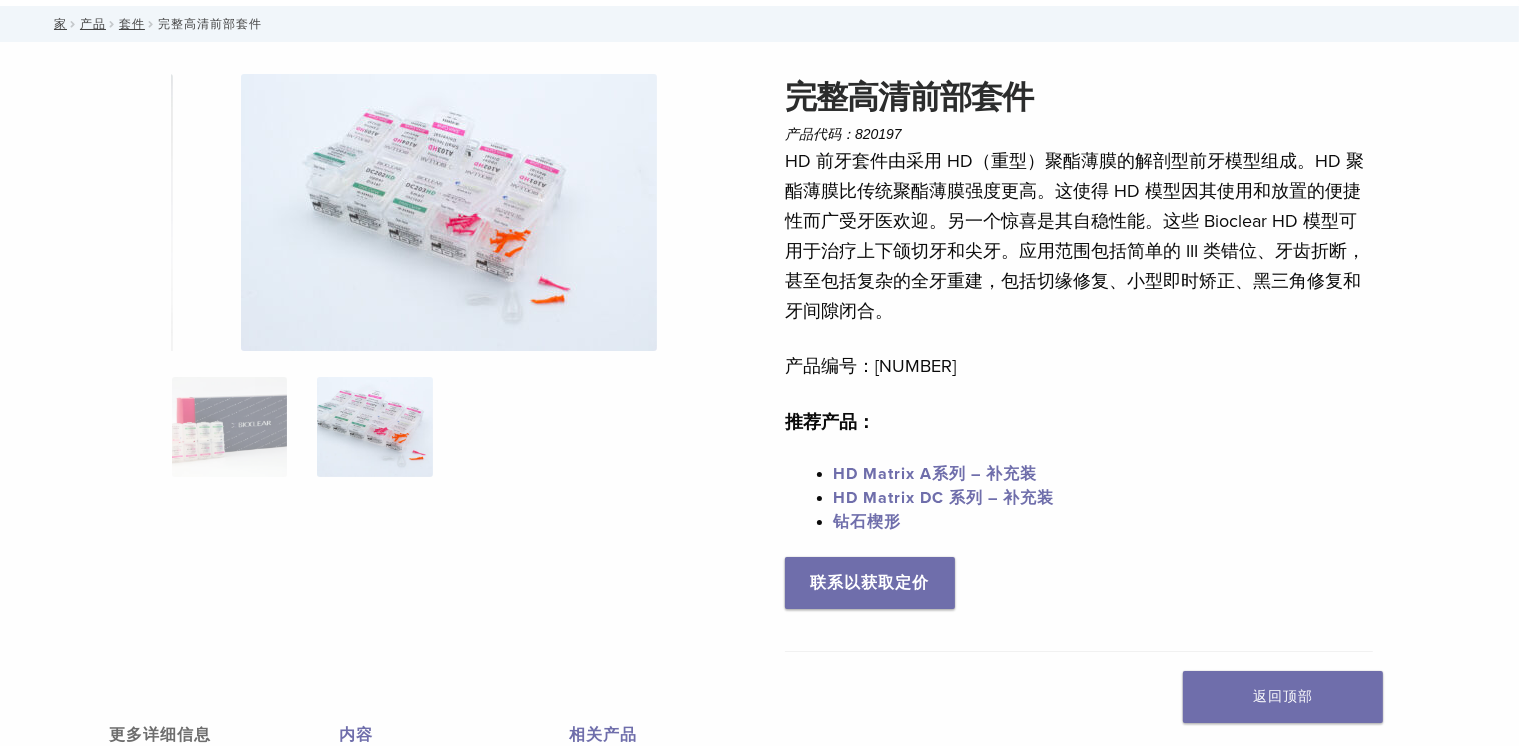 scroll, scrollTop: 100, scrollLeft: 0, axis: vertical 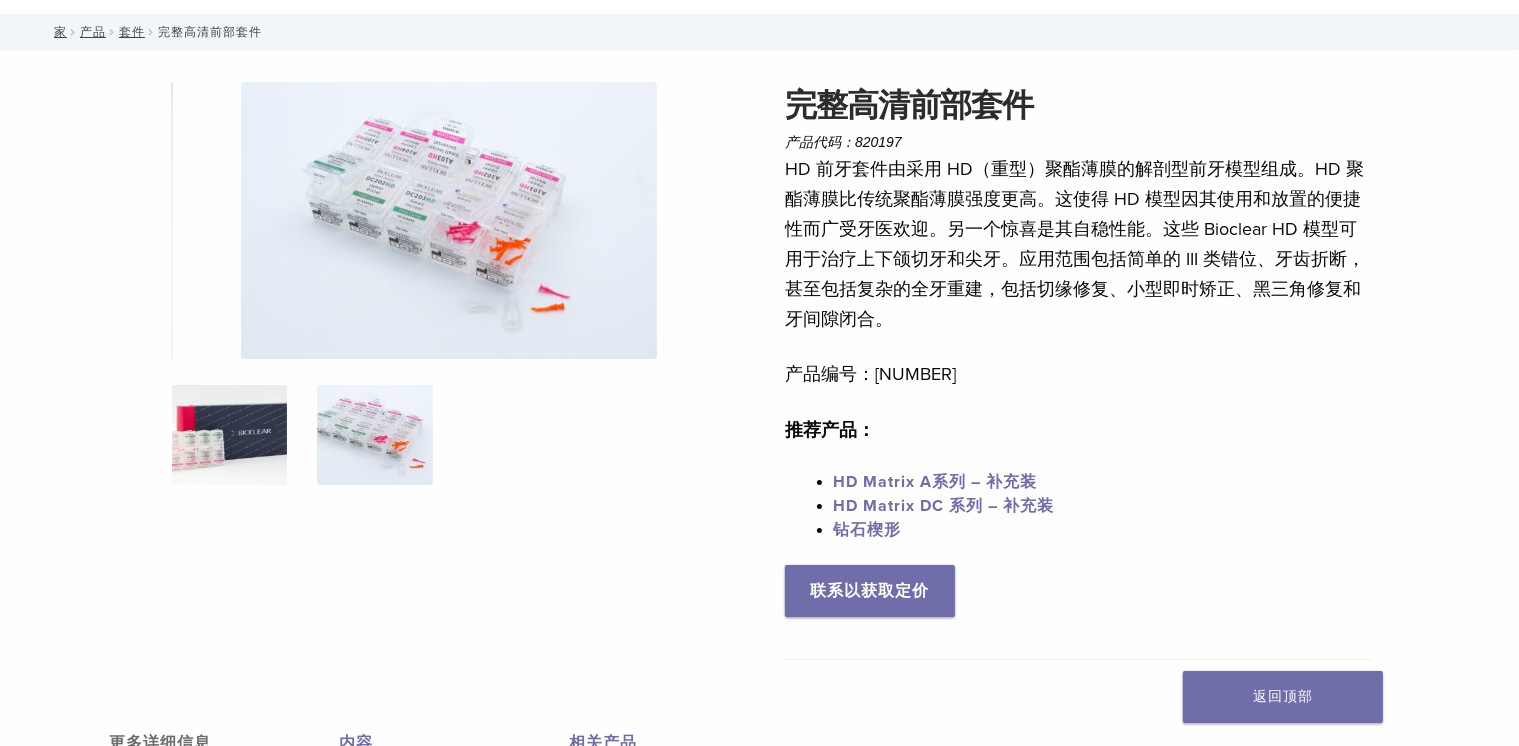 click at bounding box center [229, 435] 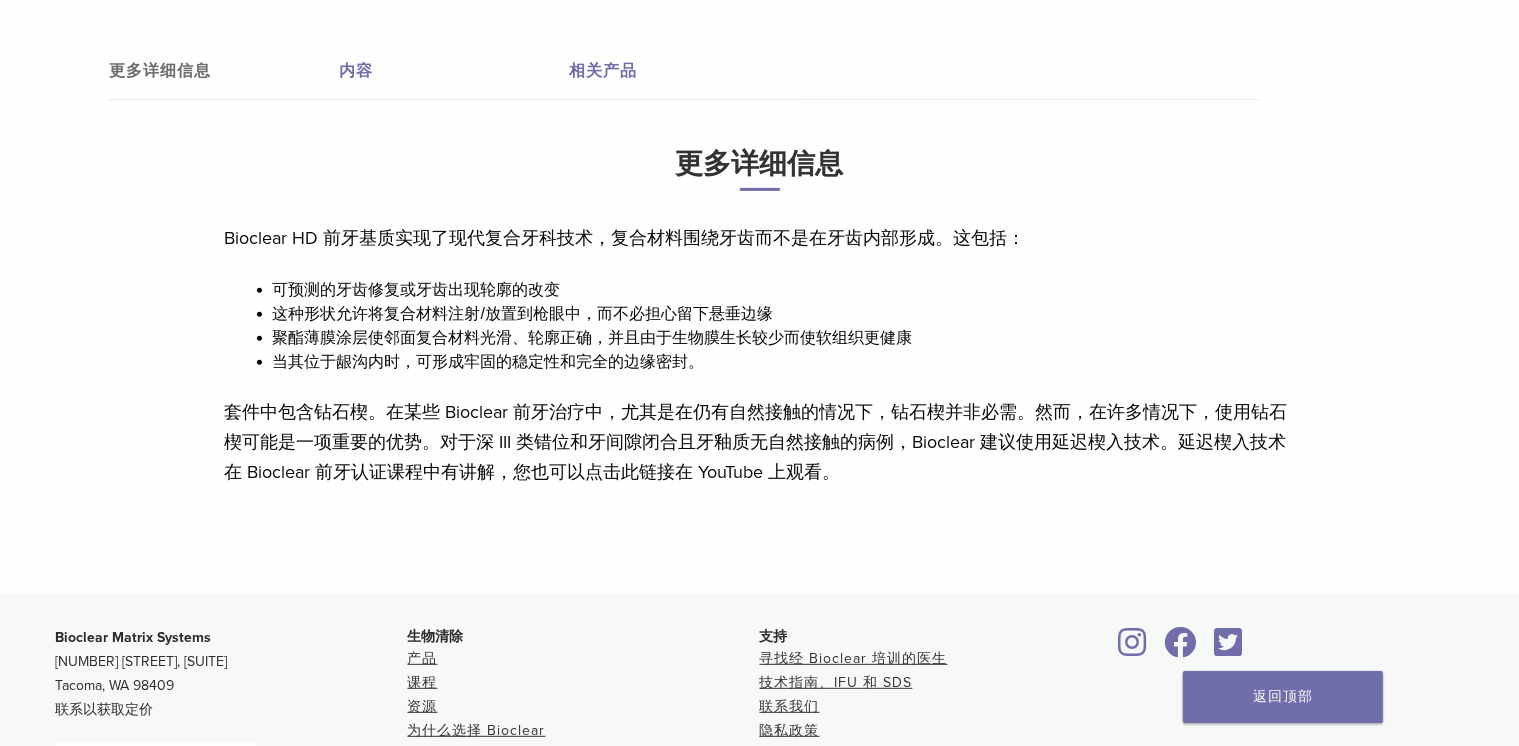scroll, scrollTop: 599, scrollLeft: 0, axis: vertical 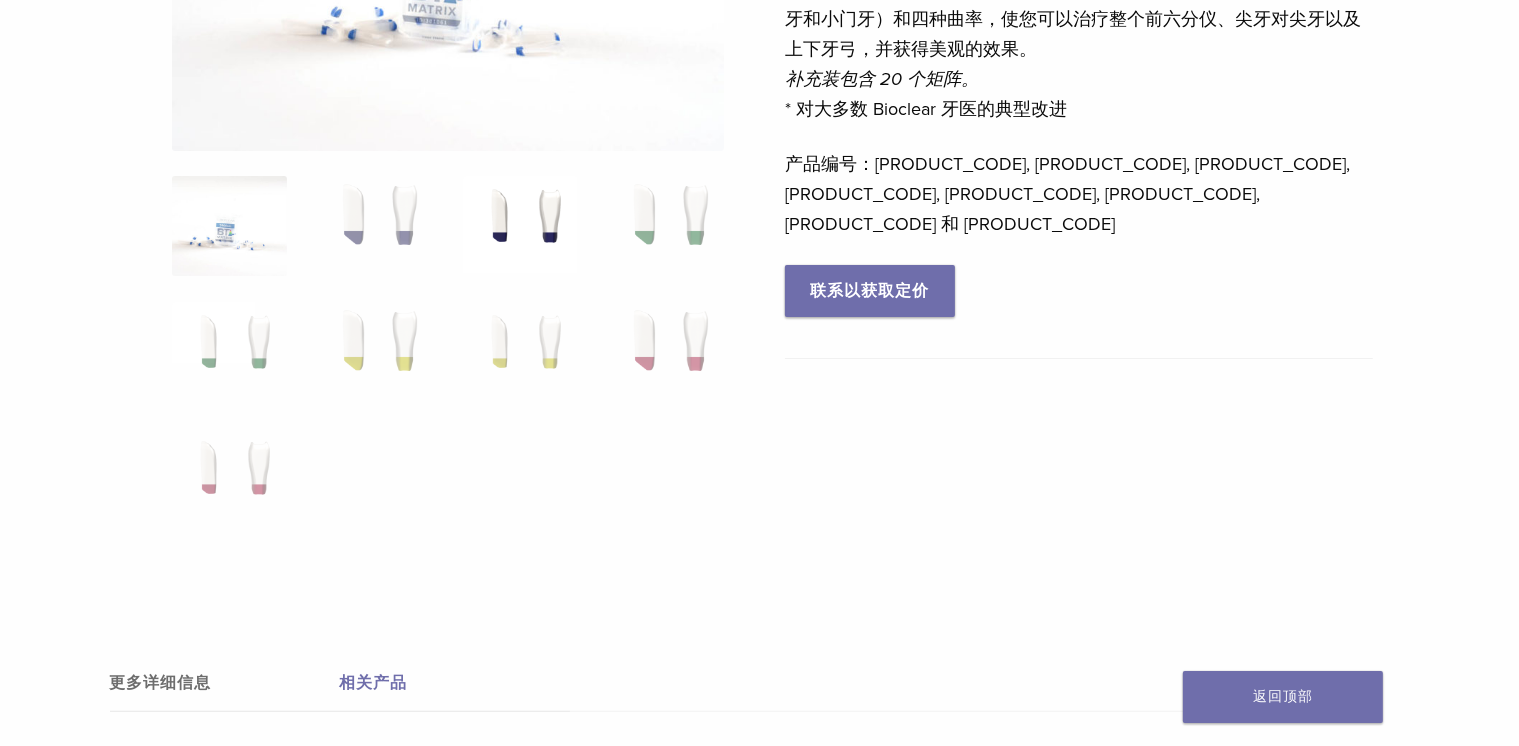 click at bounding box center [520, 226] 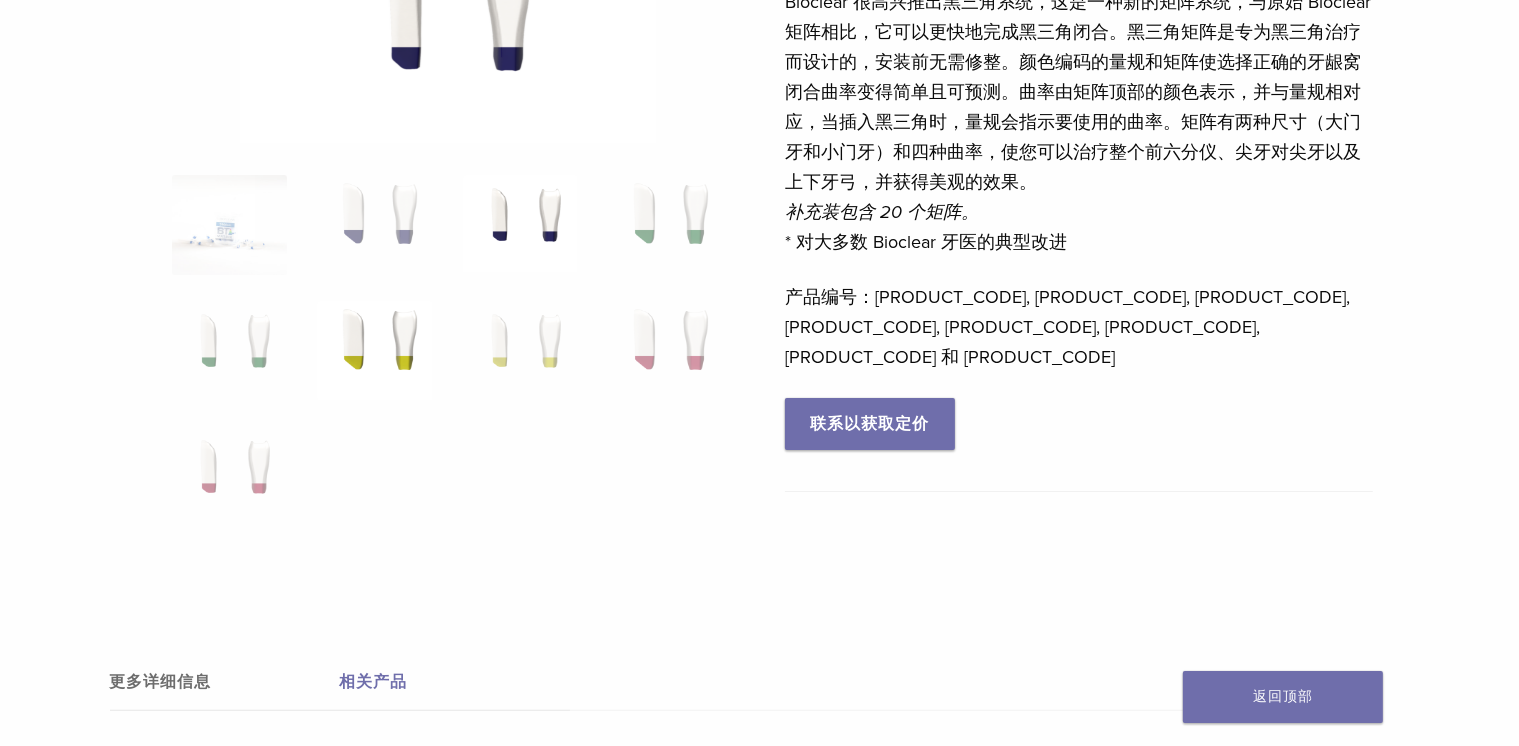 scroll, scrollTop: 0, scrollLeft: 0, axis: both 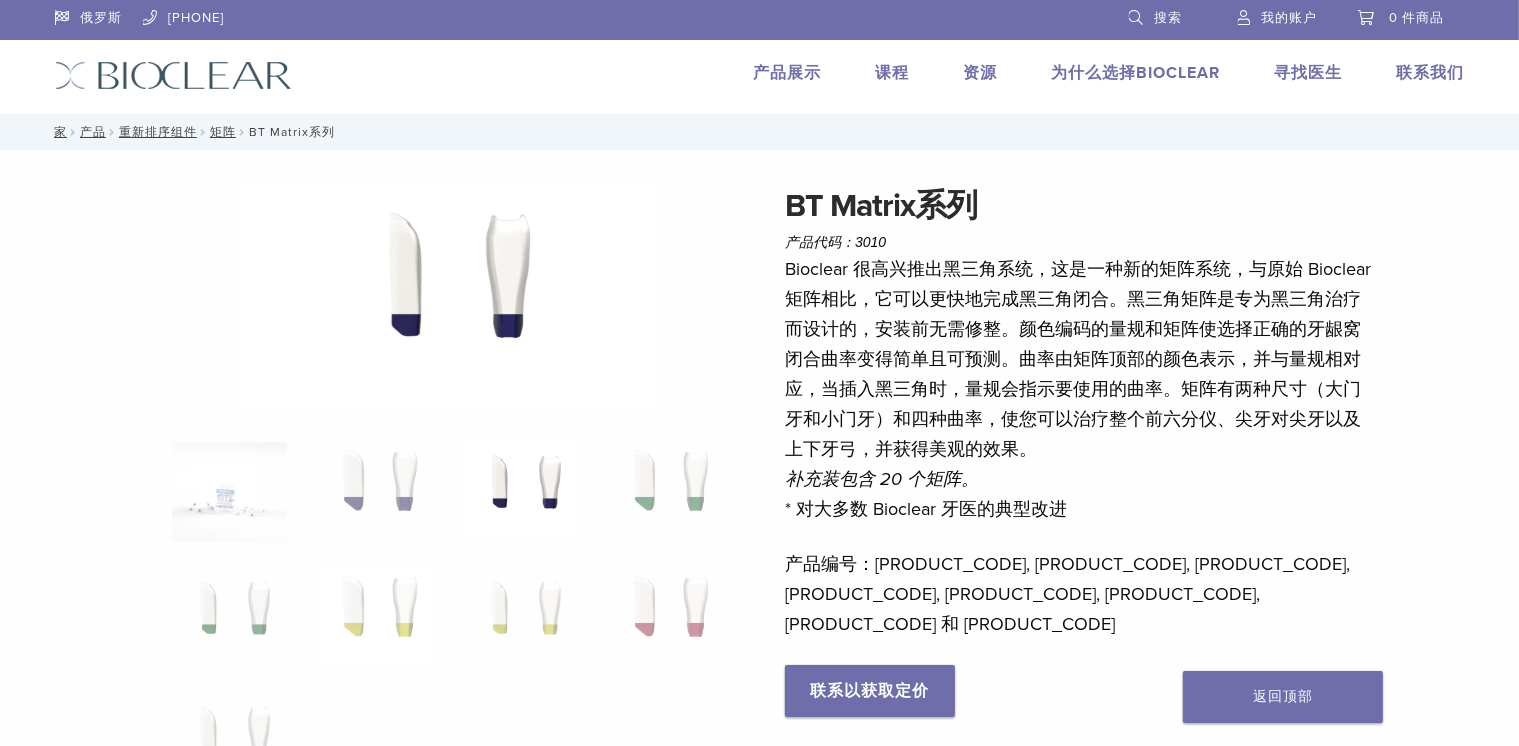click at bounding box center [448, 299] 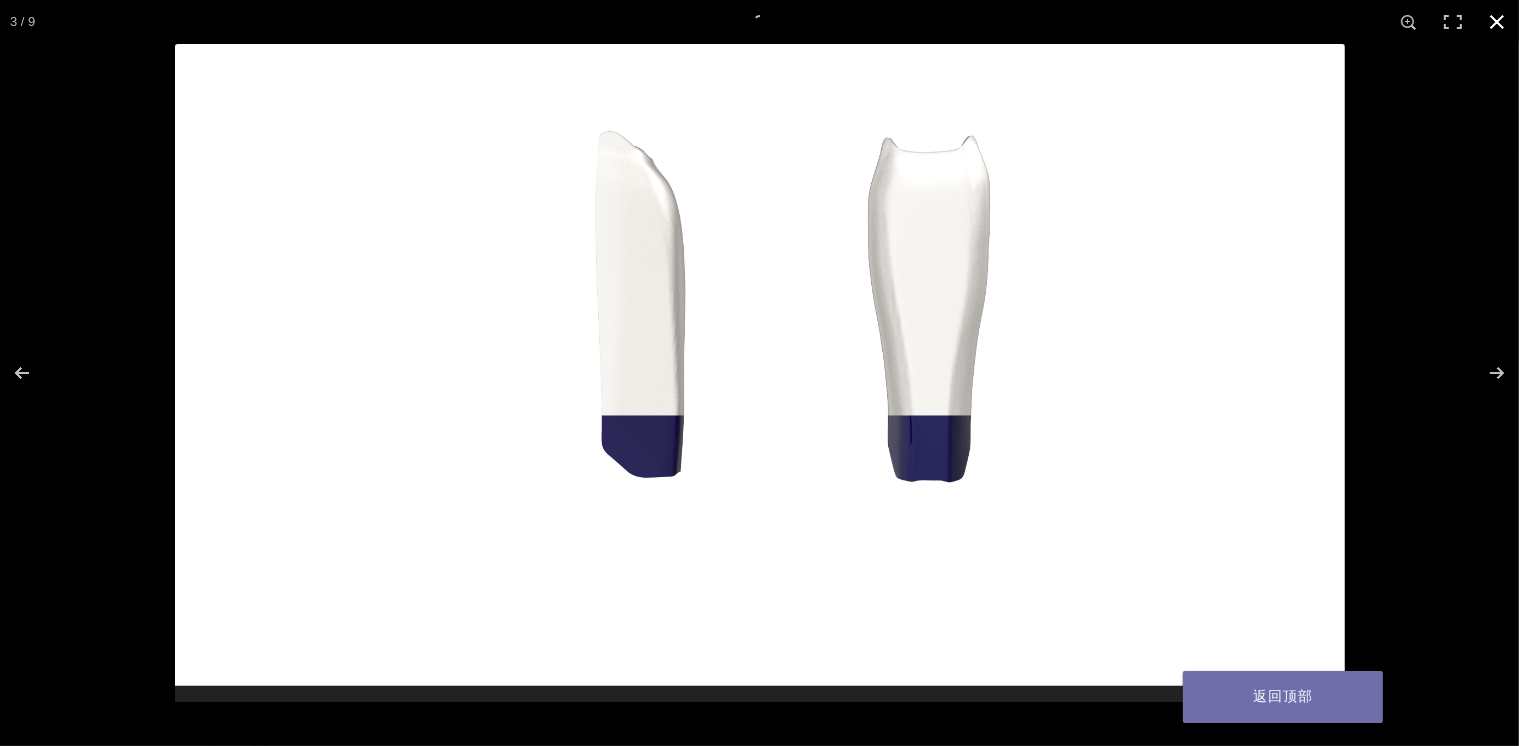 click at bounding box center (1497, 22) 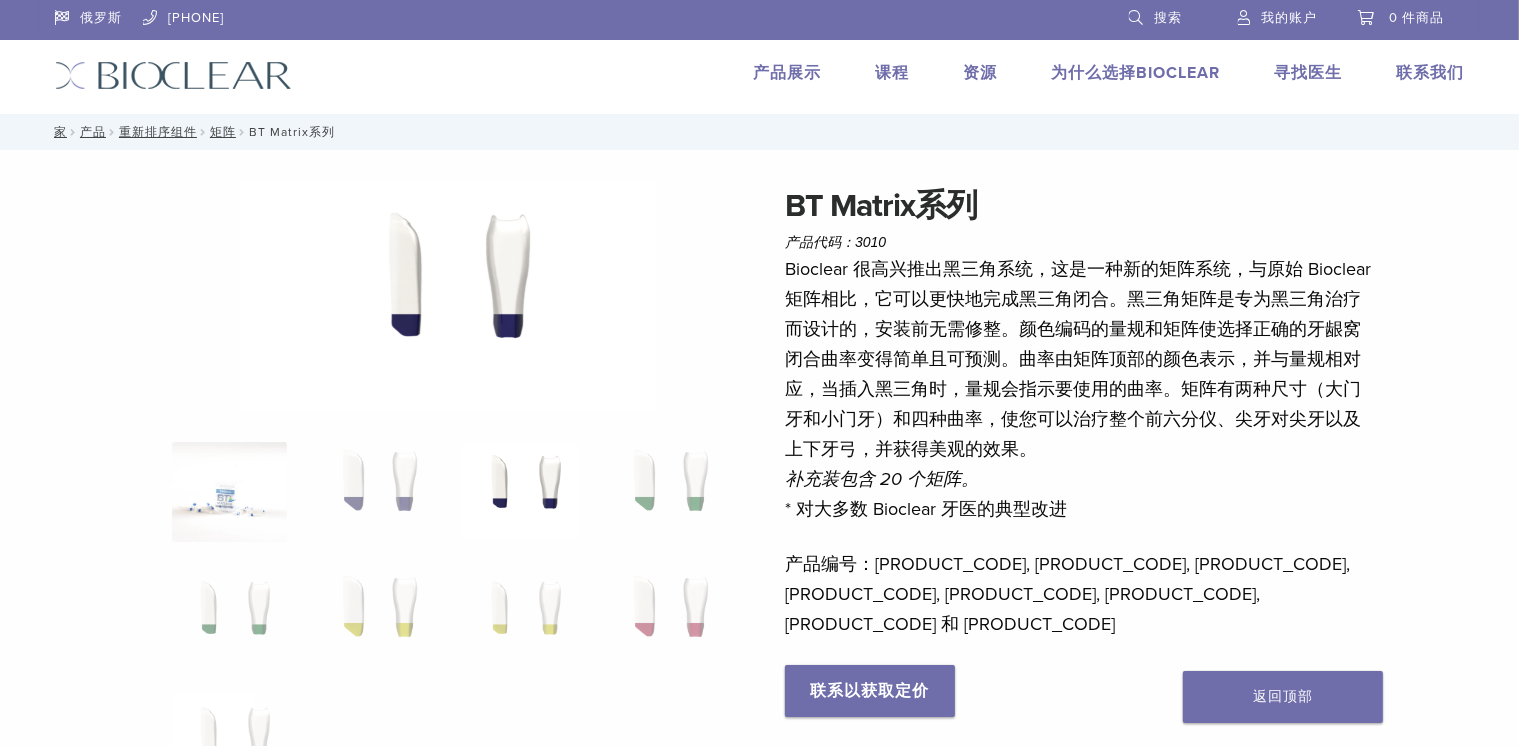 click at bounding box center [229, 492] 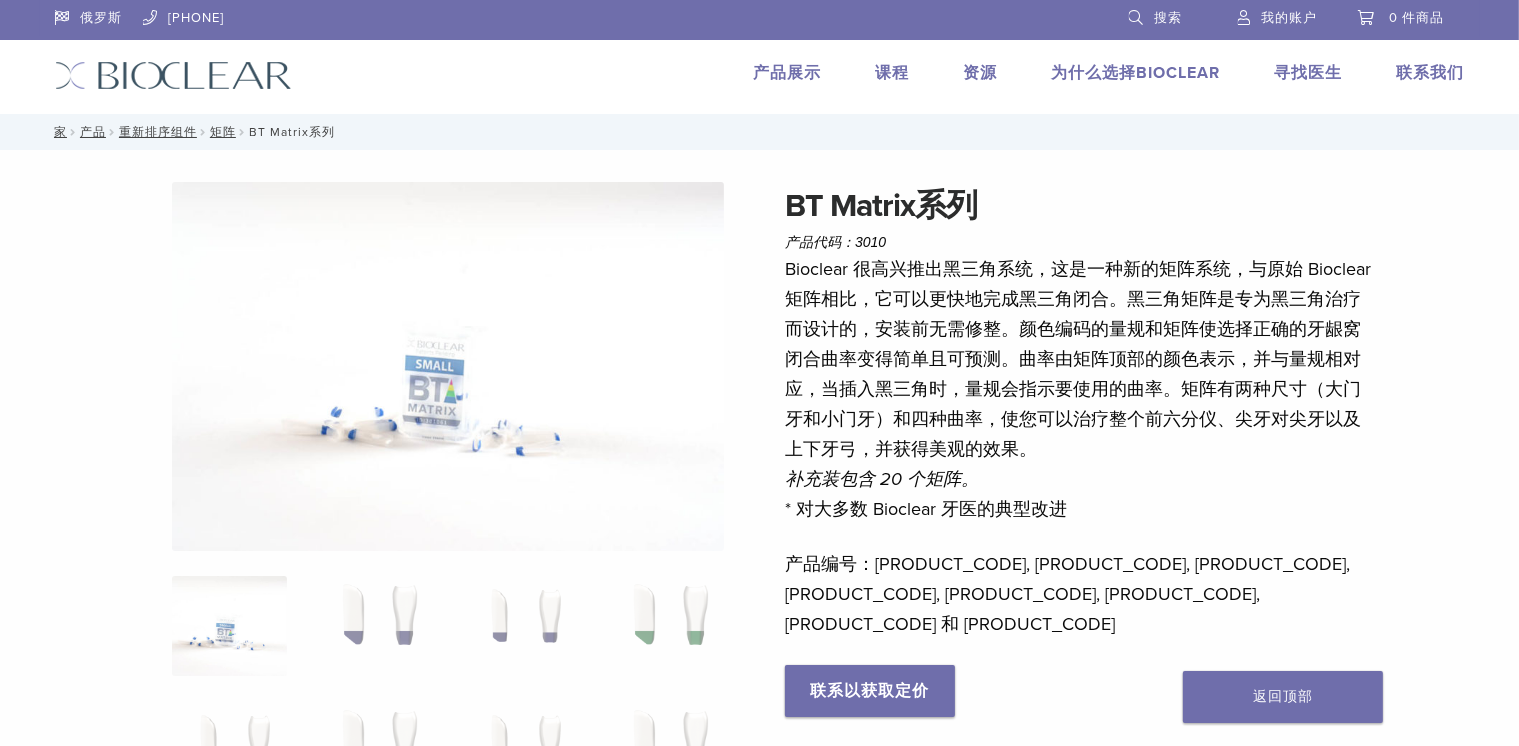 click at bounding box center [448, 366] 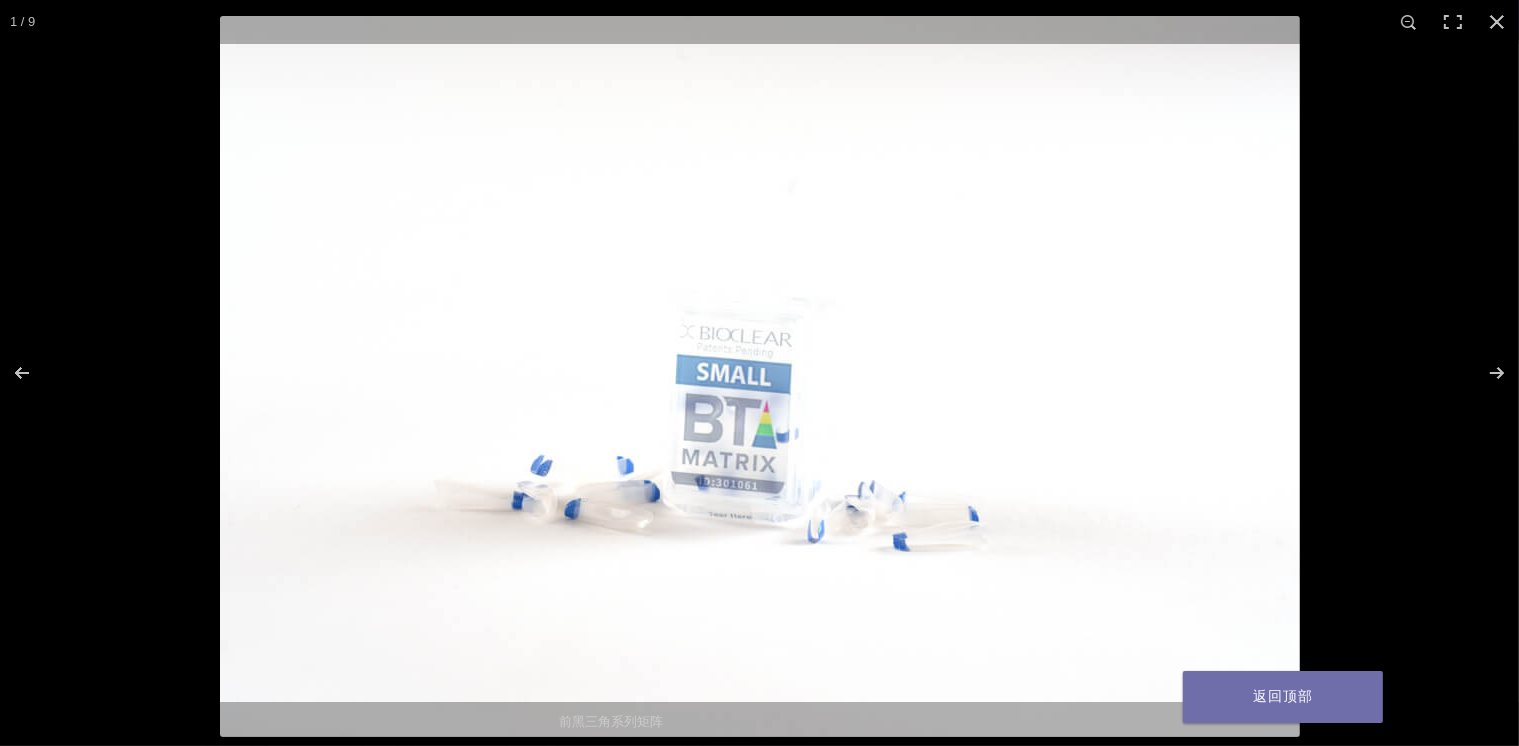 click at bounding box center [760, 376] 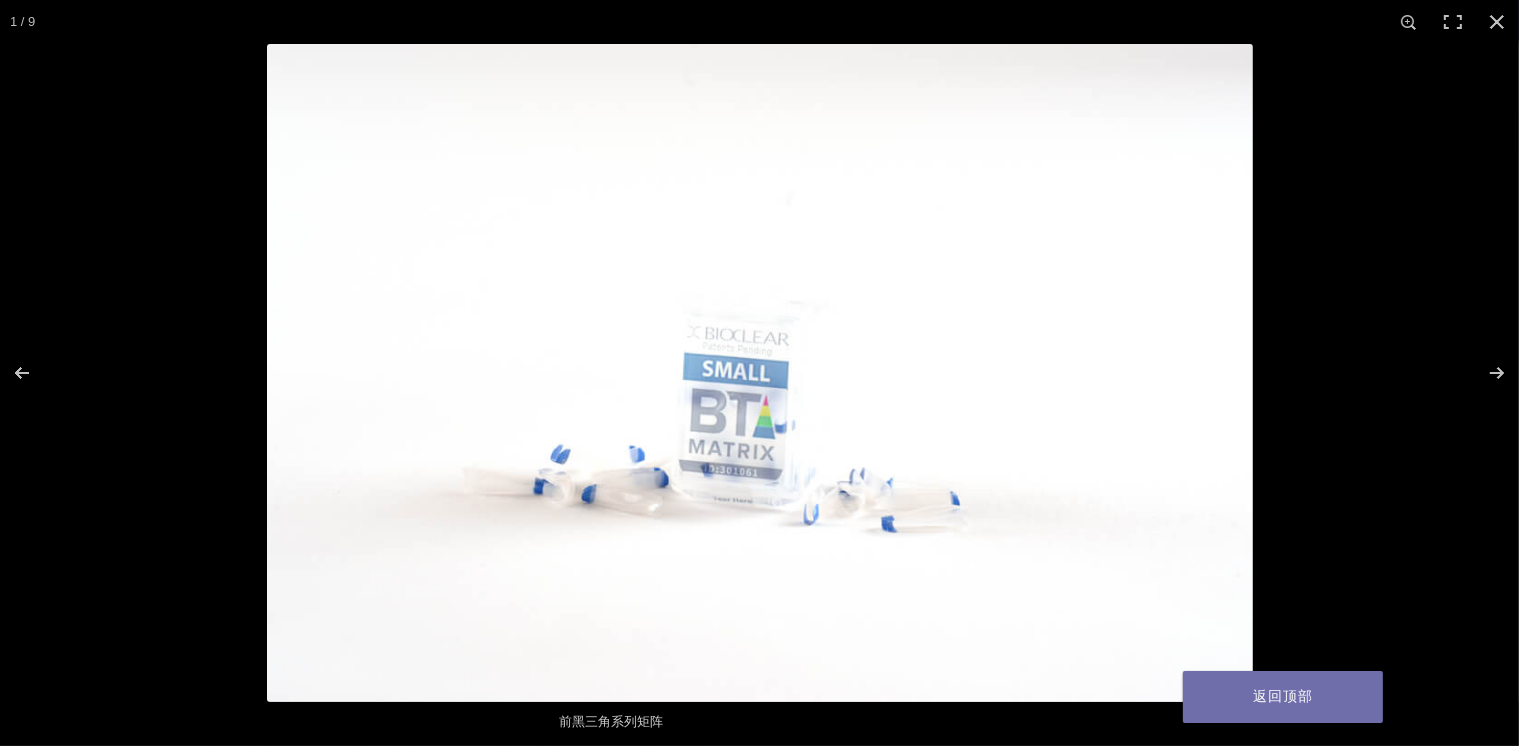 click at bounding box center [1026, 417] 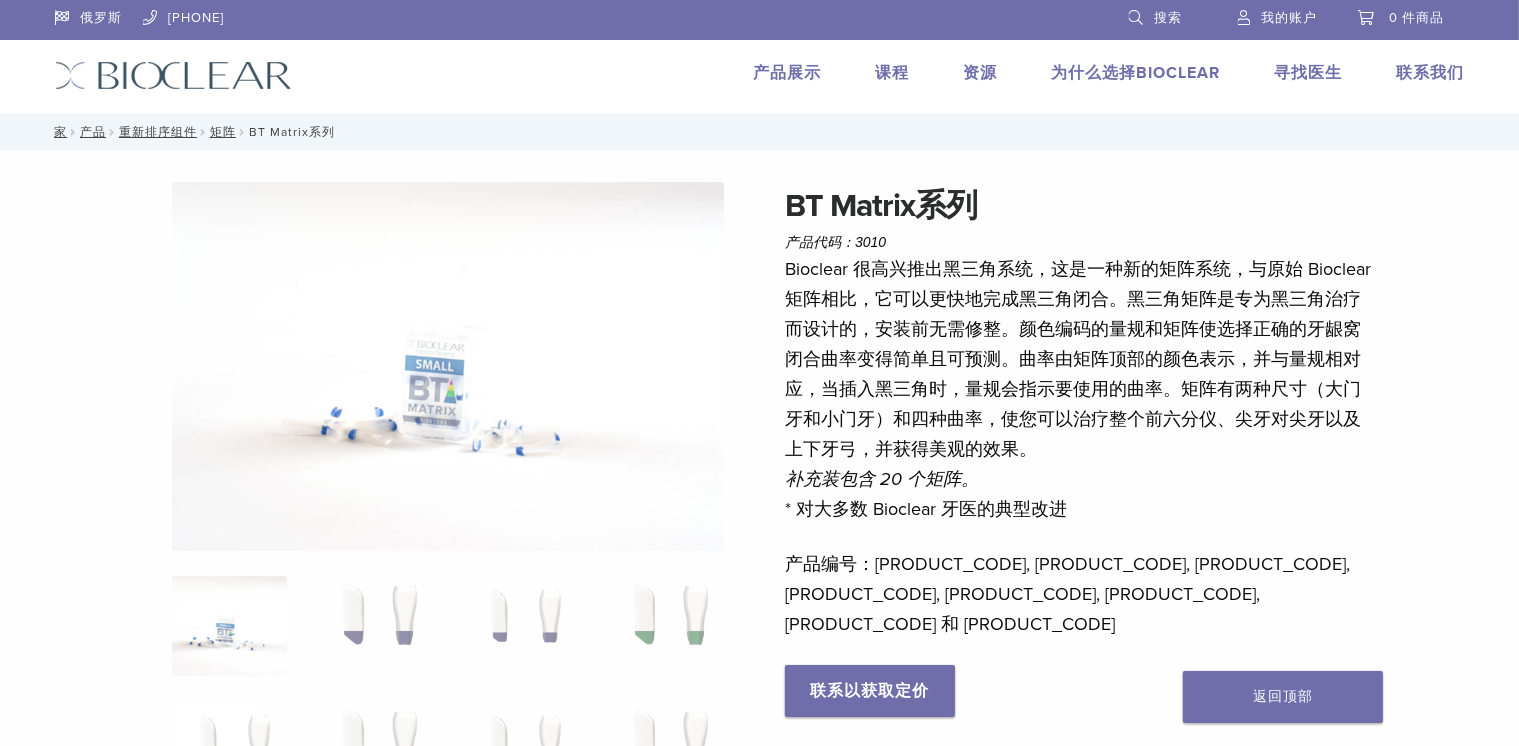 click at bounding box center [448, 568] 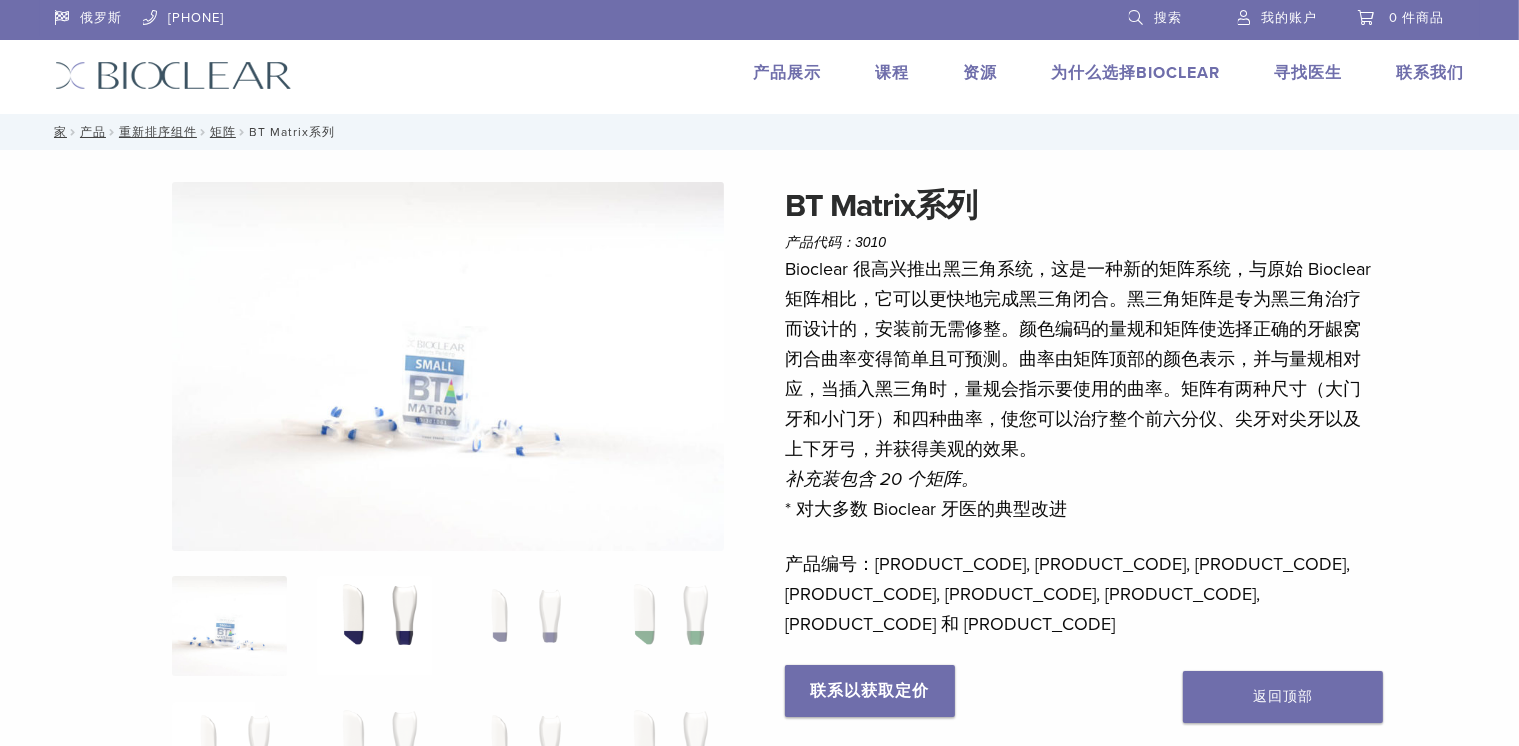 click at bounding box center [374, 626] 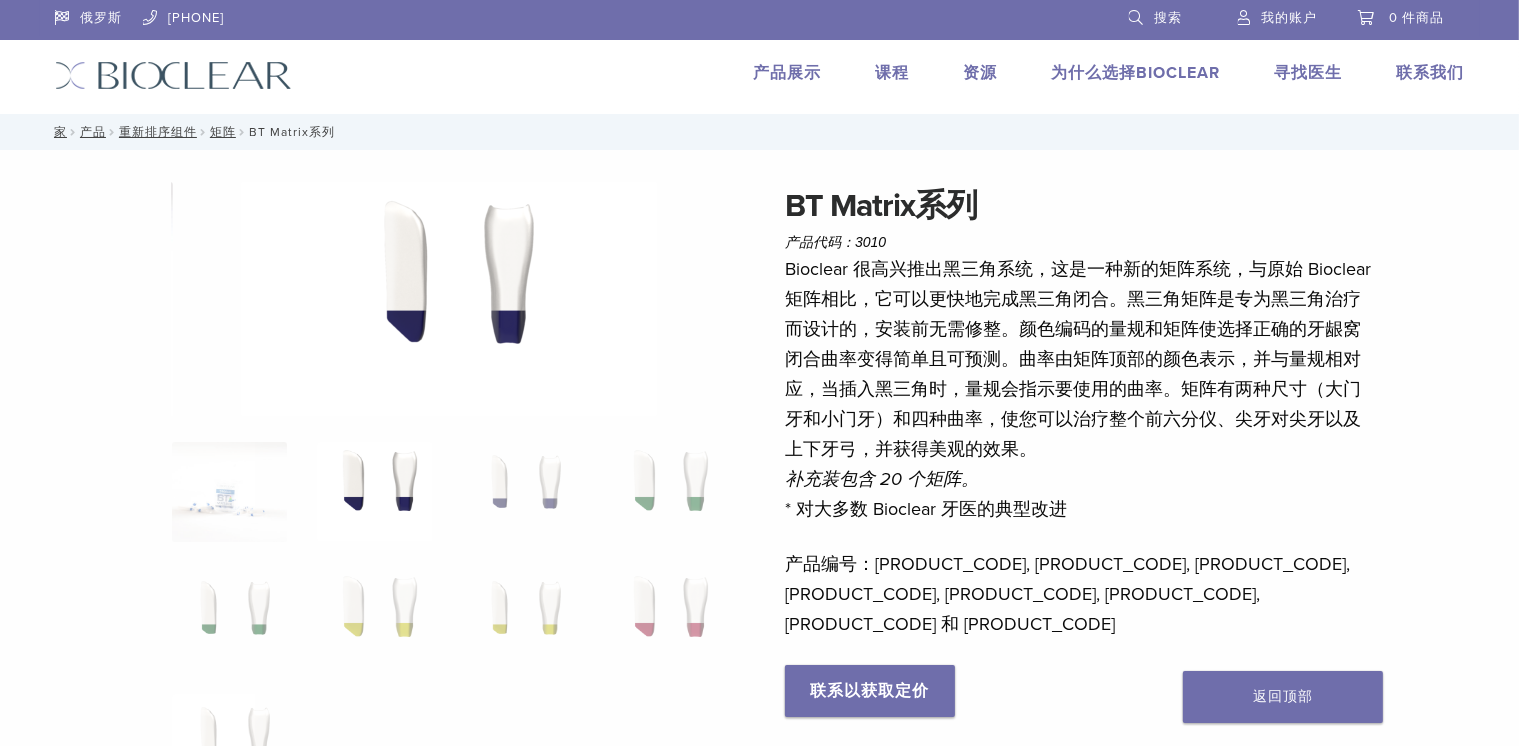 click at bounding box center (448, 631) 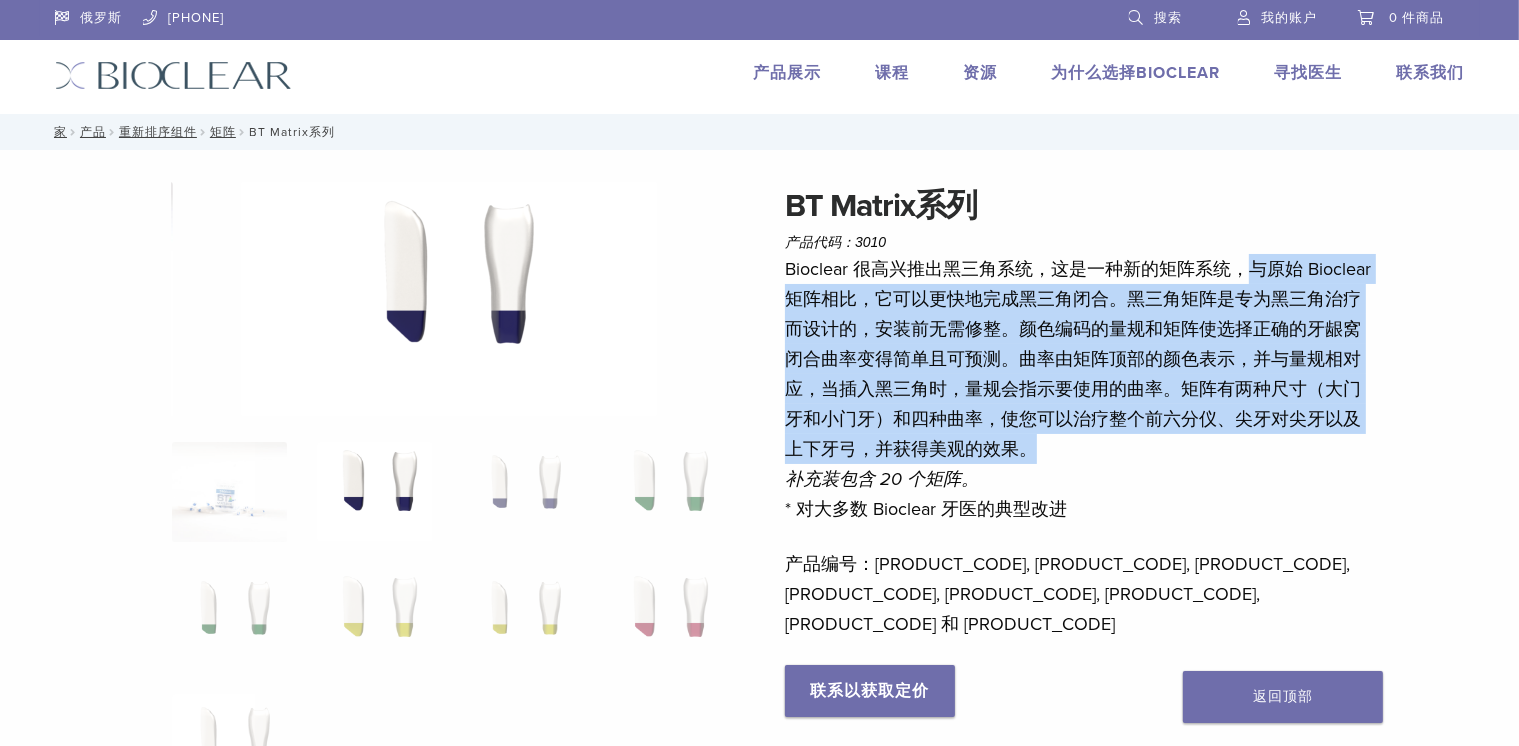 drag, startPoint x: 1250, startPoint y: 269, endPoint x: 1126, endPoint y: 447, distance: 216.93317 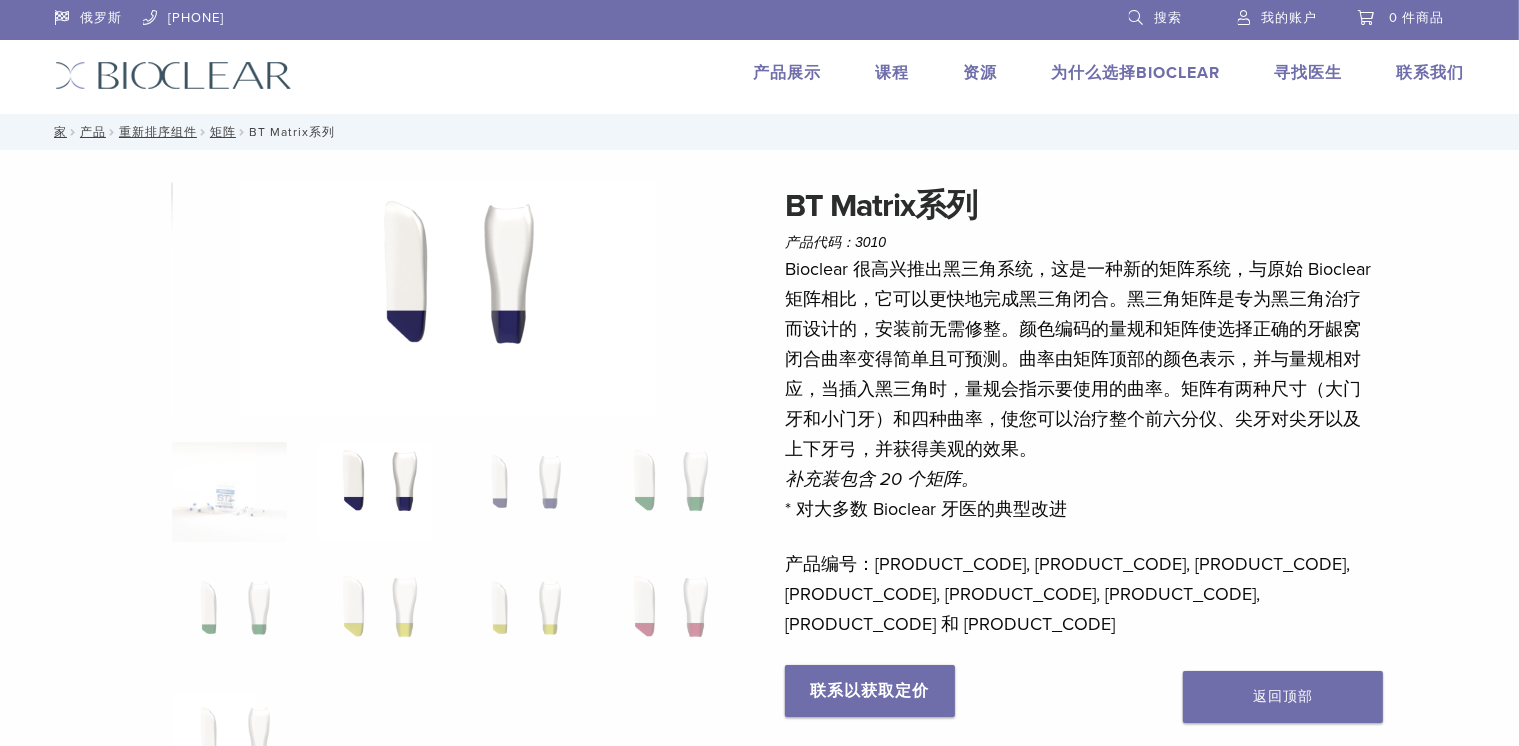 click on "BT Matrix系列
产品代码：
[PRODUCT_CODE]
[PRICE]
BT Matrix系列
产品代码：
[PRODUCT_CODE]
[PRICE]
Bioclear 很高兴推出黑三角系统，这是一种新的矩阵系统，与原始 Bioclear 矩阵相比，它可以更快地完成黑三角闭合。黑三角矩阵是专为黑三角治疗而设计的，安装前无需修整。颜色编码的量规和矩阵使选择正确的牙龈窝闭合曲率变得简单且可预测。曲率由矩阵顶部的颜色表示，并与量规相对应，当插入黑三角时，量规会指示要使用的曲率。矩阵有两种尺寸（大门牙和小门牙）和四种曲率，使您可以治疗整个前六分仪、尖牙对尖牙以及上下牙弓，并获得美观的效果。
补充装包含 20 个矩阵。
* 对大多数 Bioclear 牙医的典型改进
联系以获取定价" at bounding box center [760, 709] 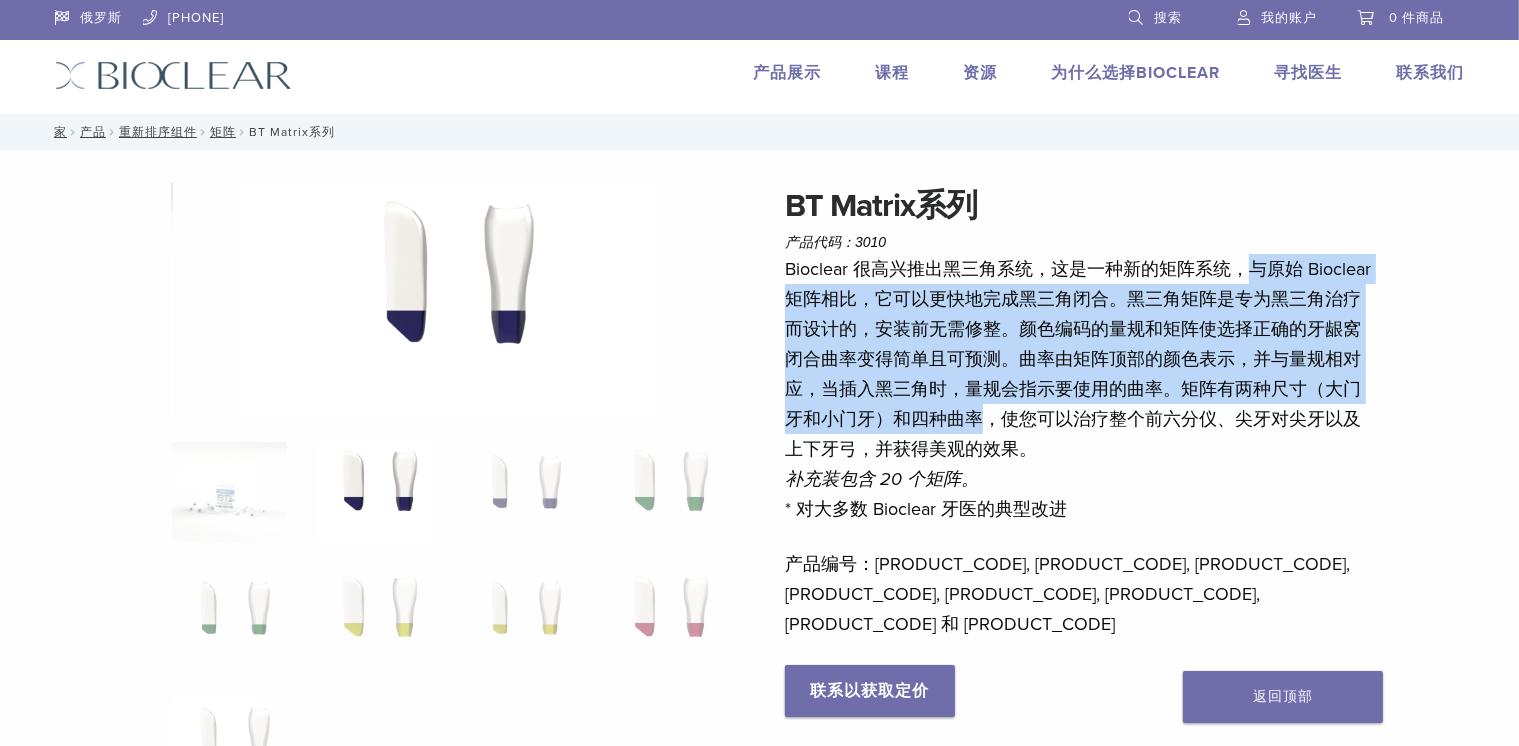 drag, startPoint x: 1252, startPoint y: 263, endPoint x: 1056, endPoint y: 424, distance: 253.6474 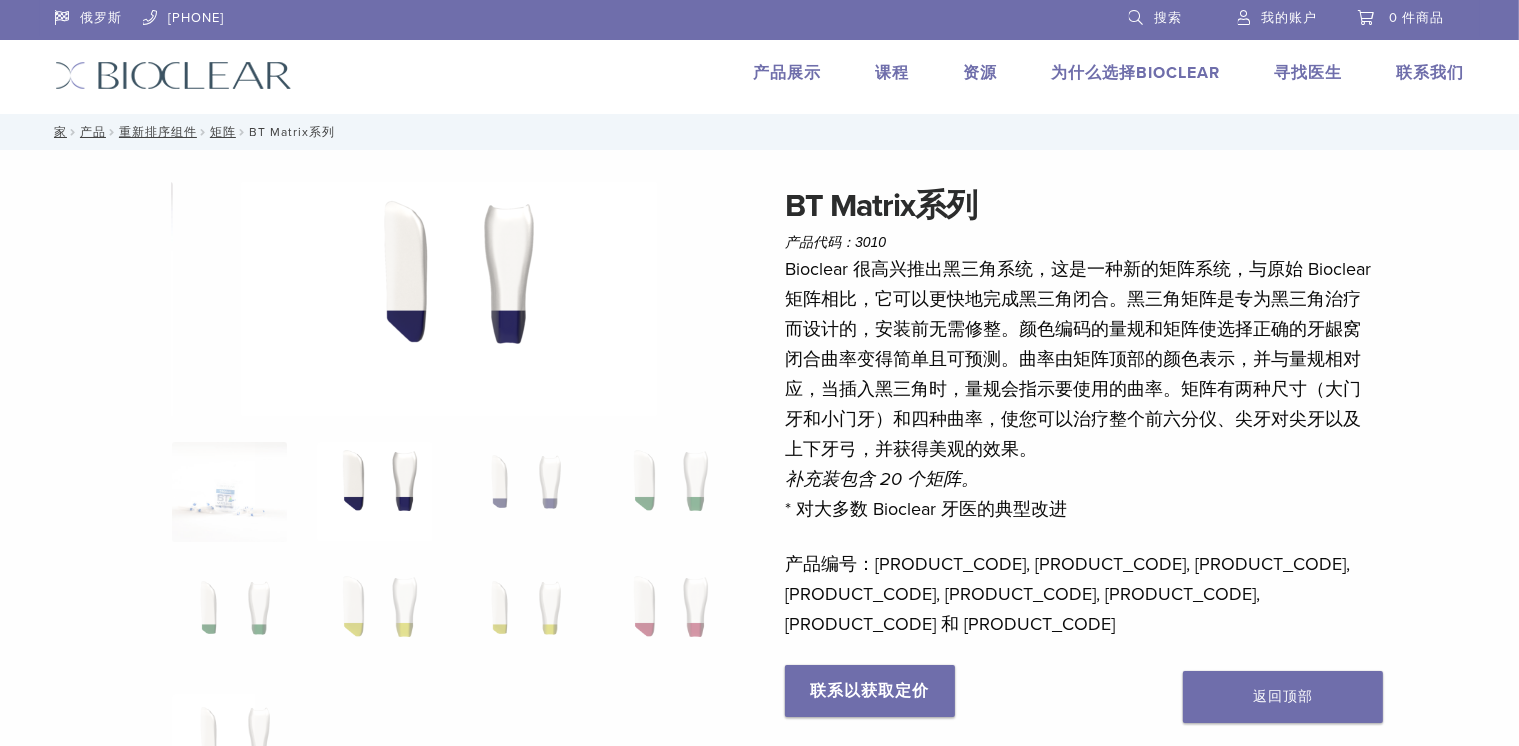 click on "* 对大多数 Bioclear 牙医的典型改进" at bounding box center [926, 509] 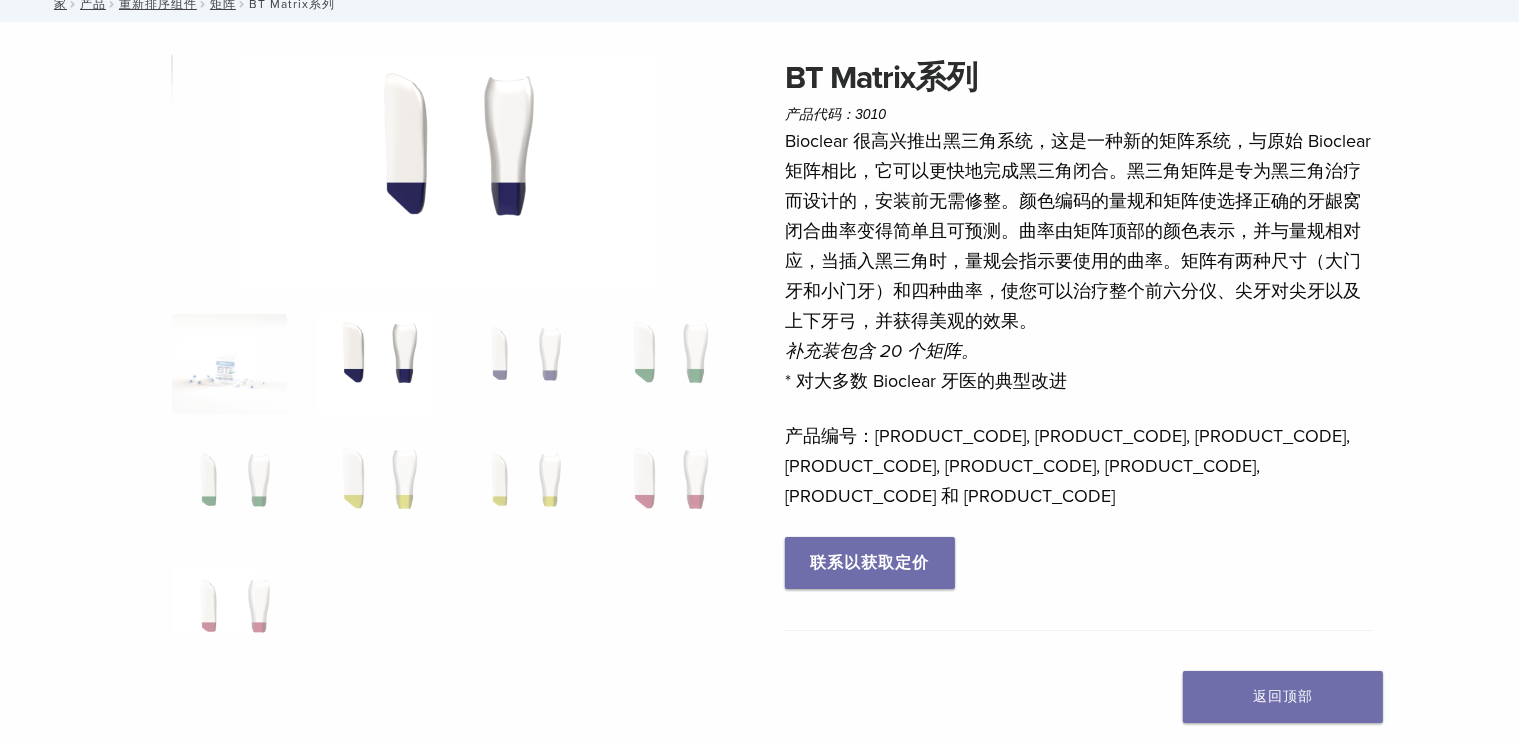 scroll, scrollTop: 0, scrollLeft: 0, axis: both 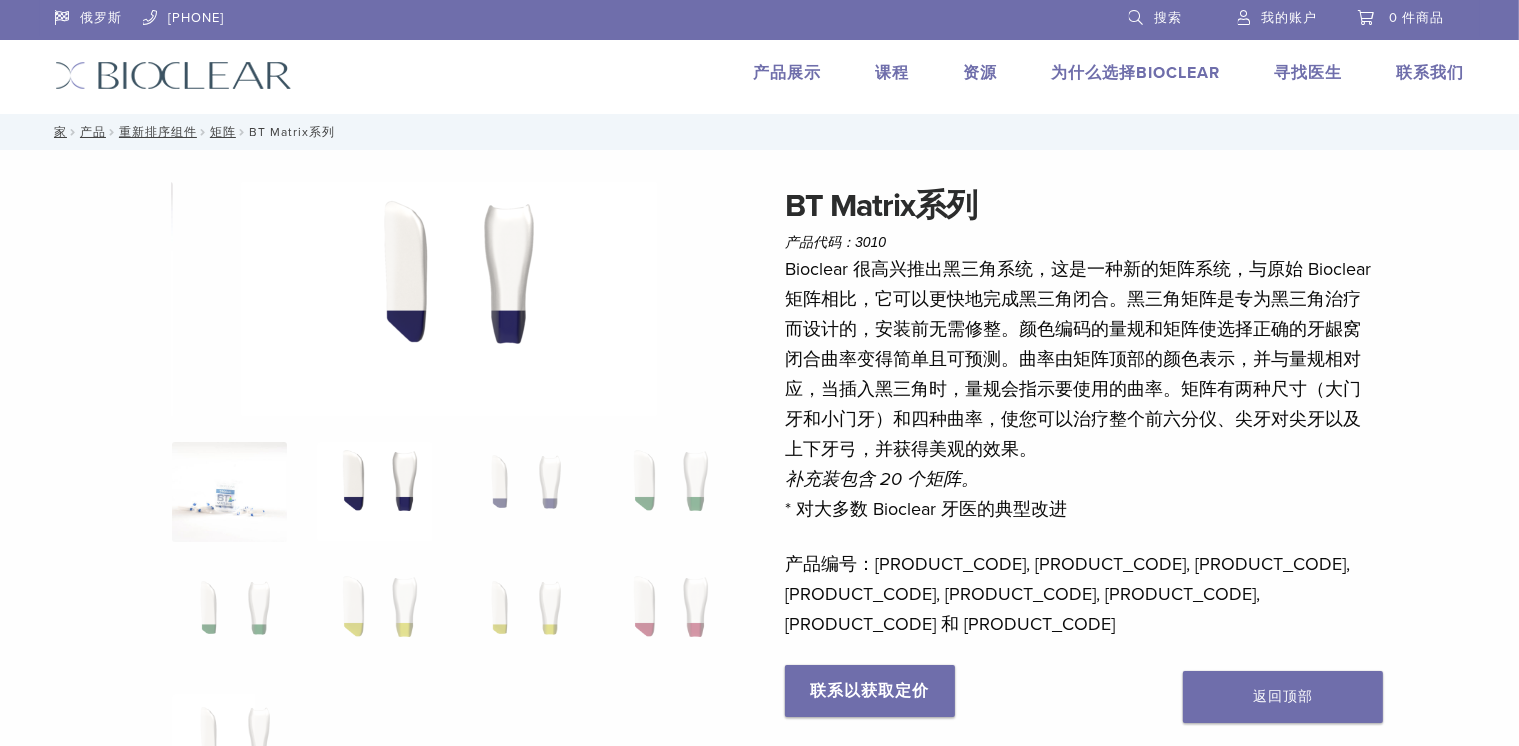 click at bounding box center (229, 492) 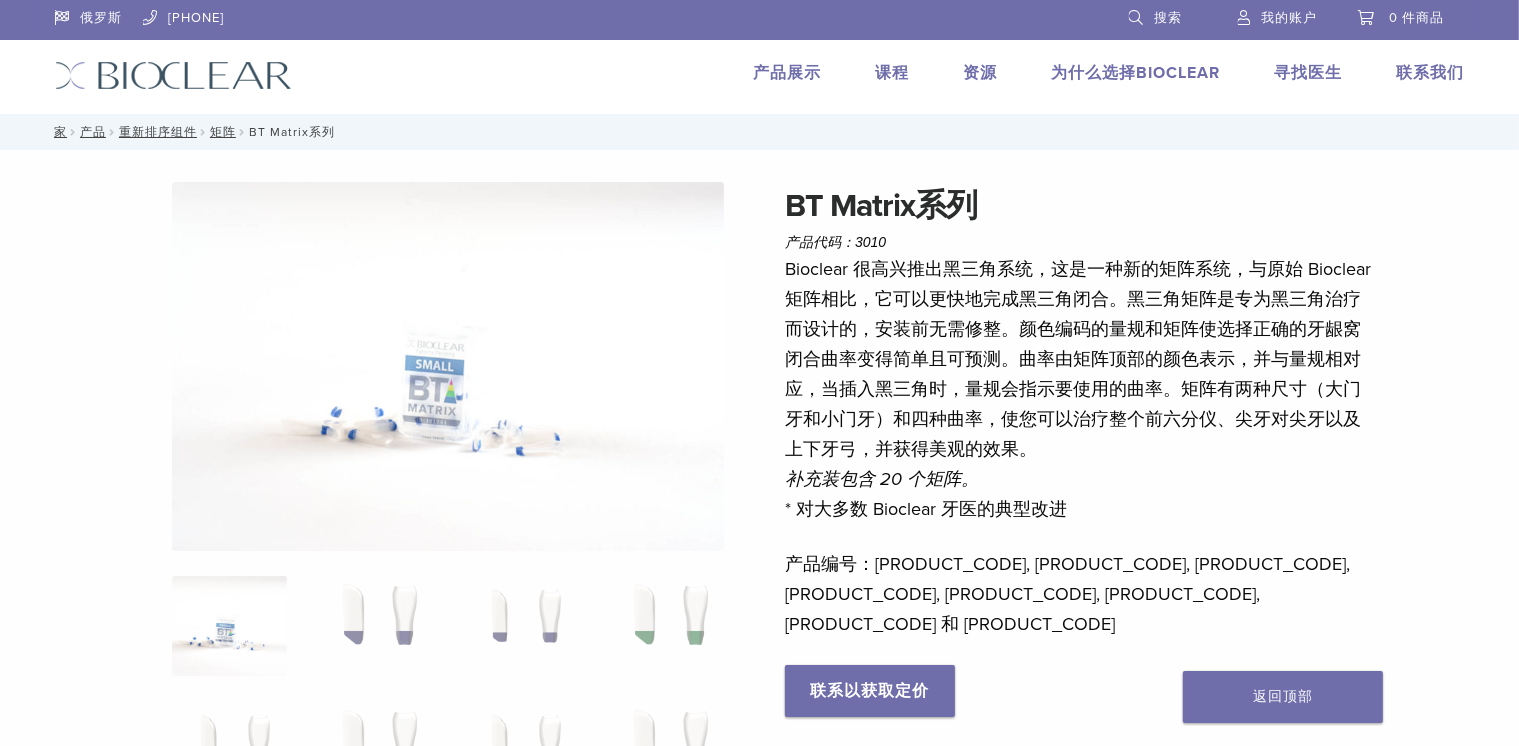 click at bounding box center [448, 366] 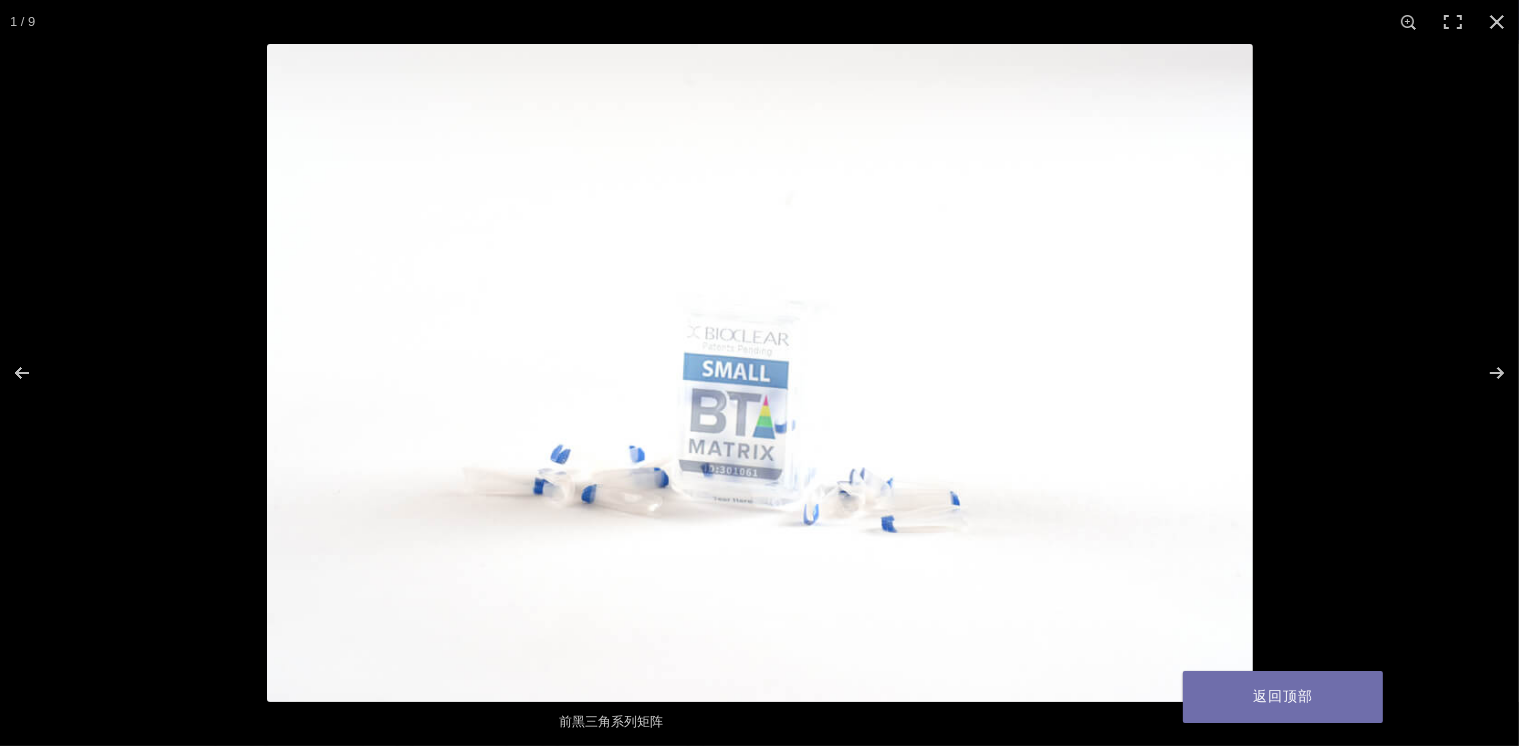 click at bounding box center [1026, 417] 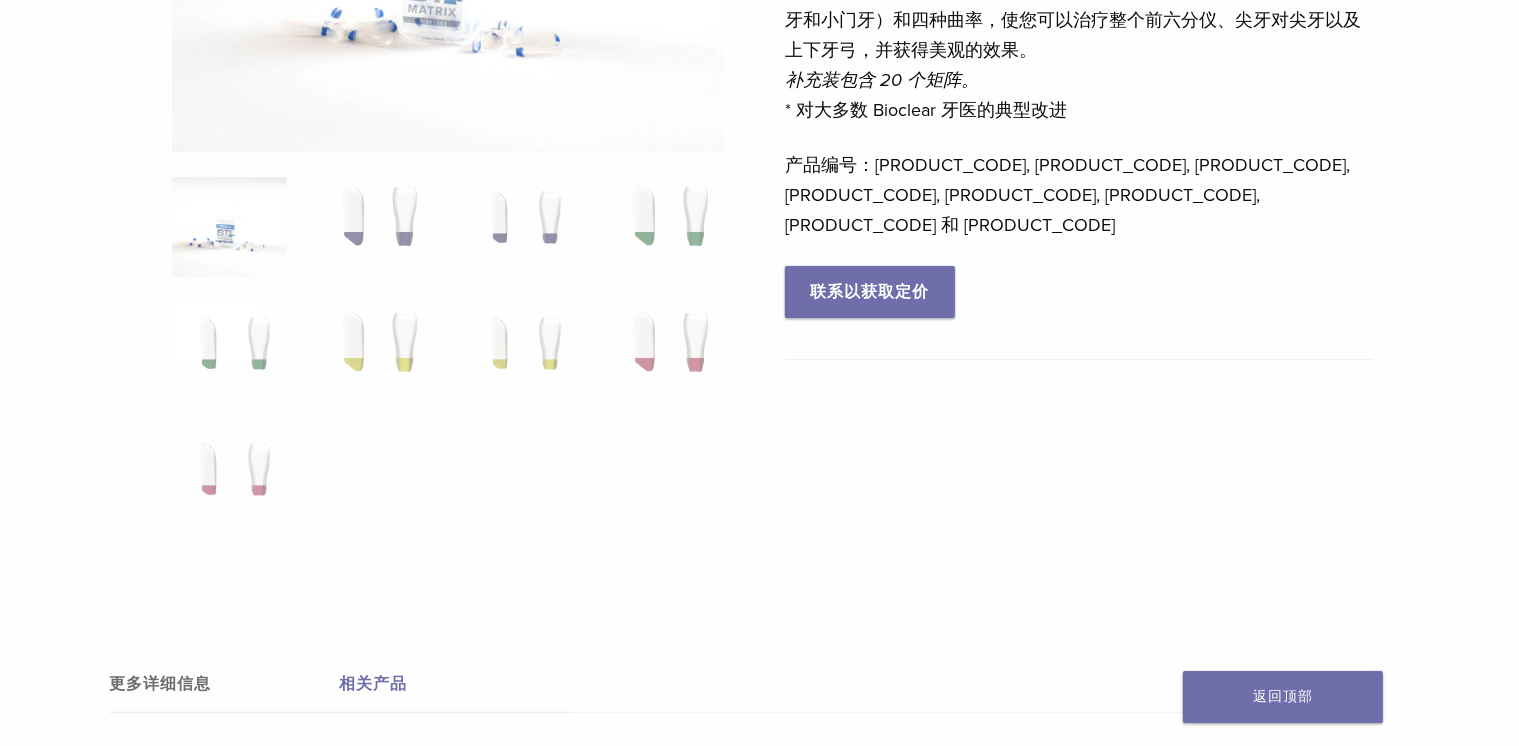 scroll, scrollTop: 400, scrollLeft: 0, axis: vertical 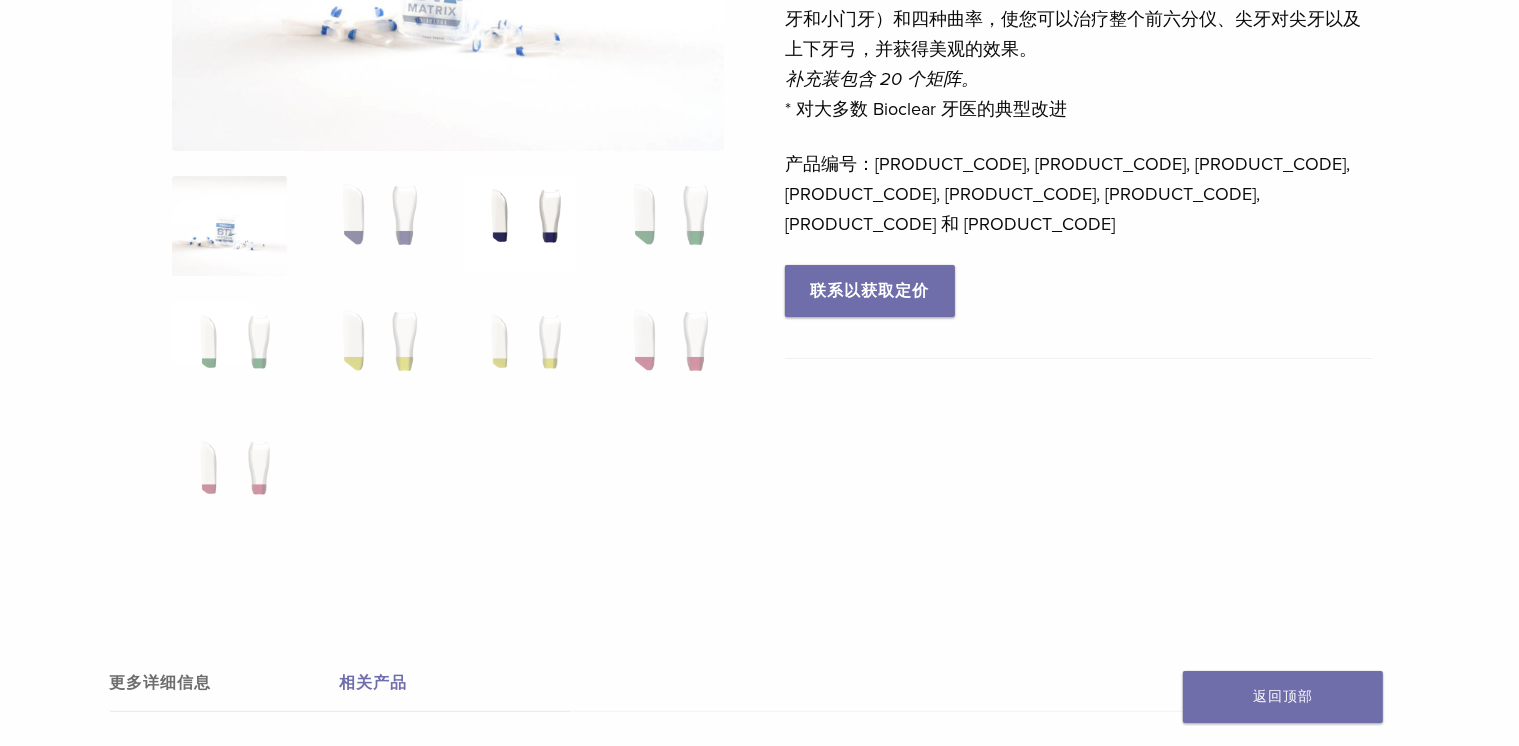 click at bounding box center (520, 226) 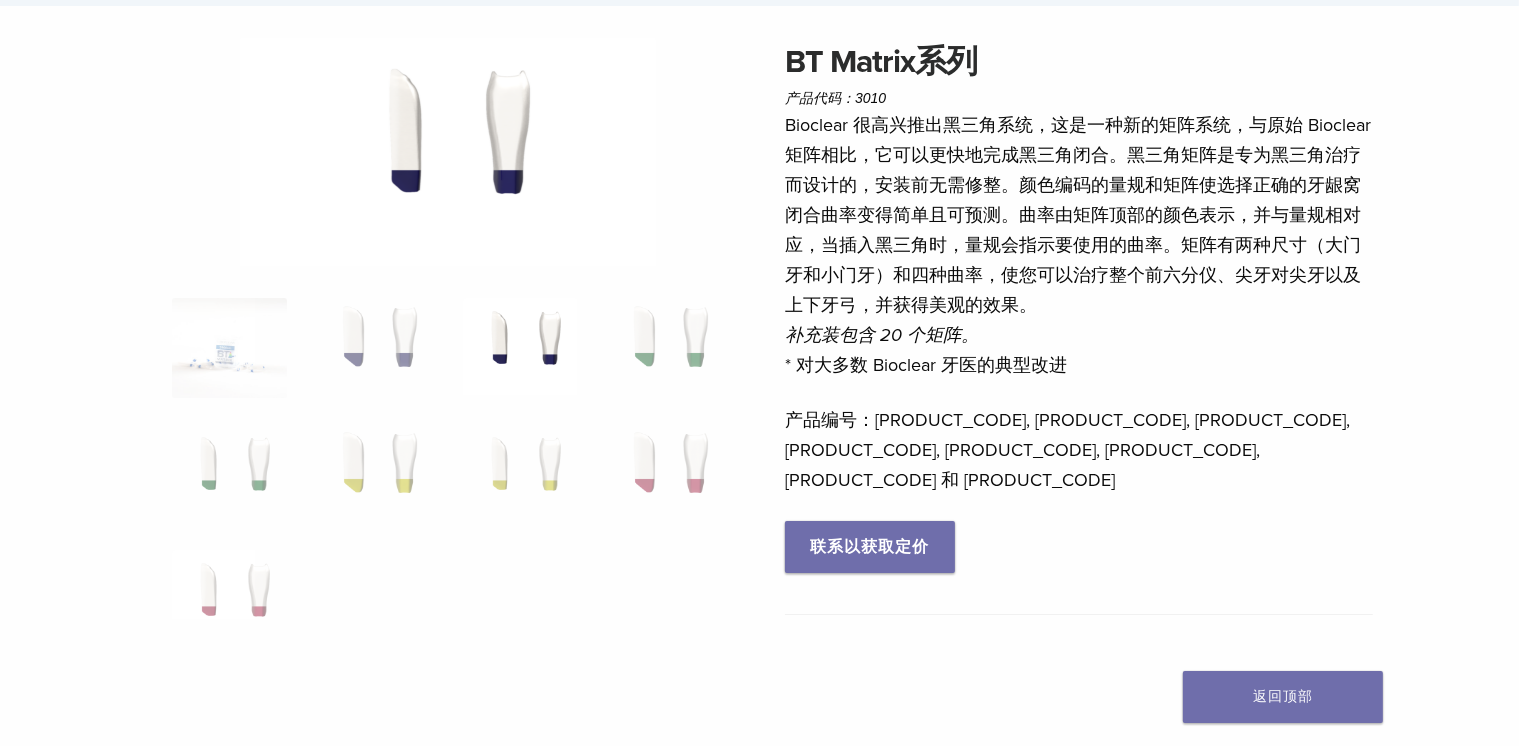 scroll, scrollTop: 100, scrollLeft: 0, axis: vertical 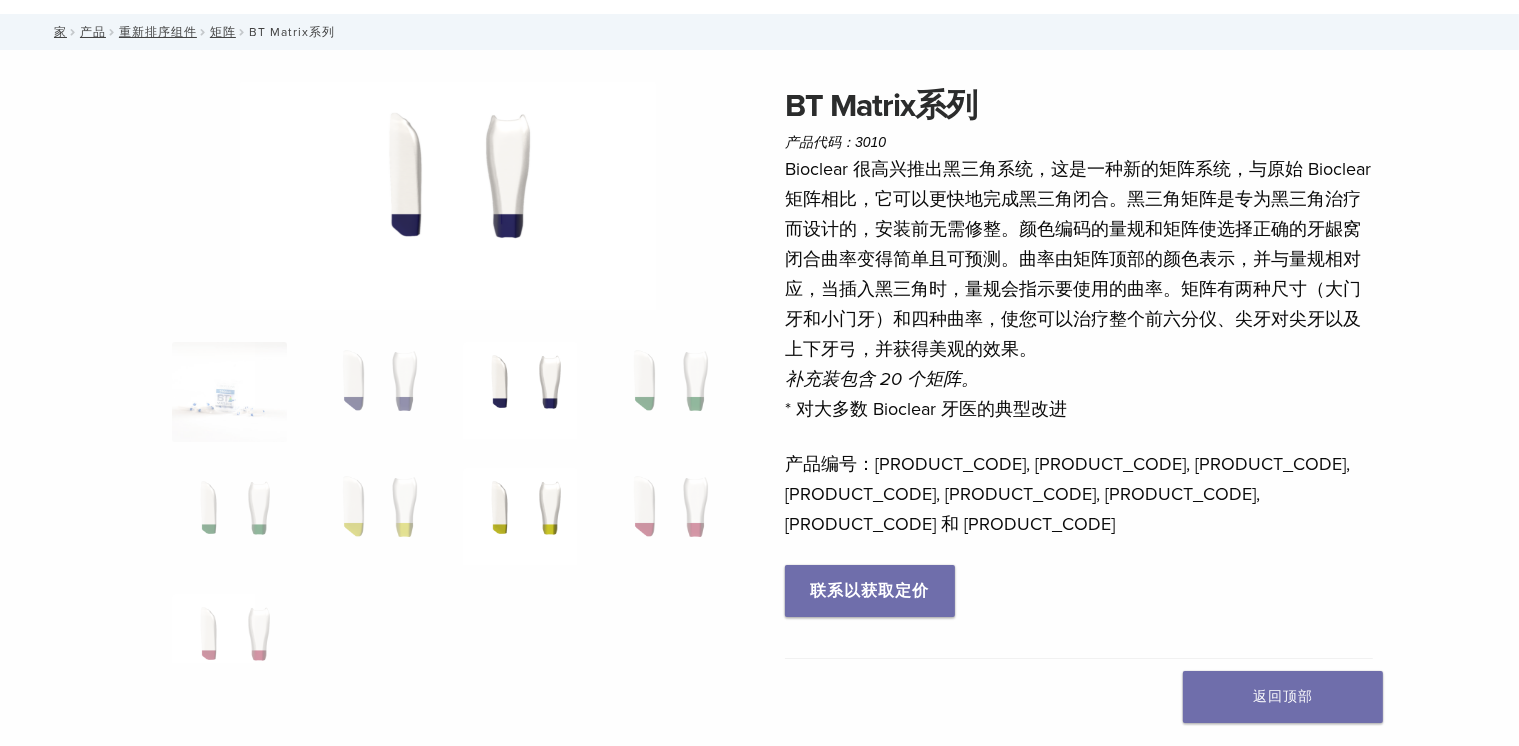 click at bounding box center (520, 518) 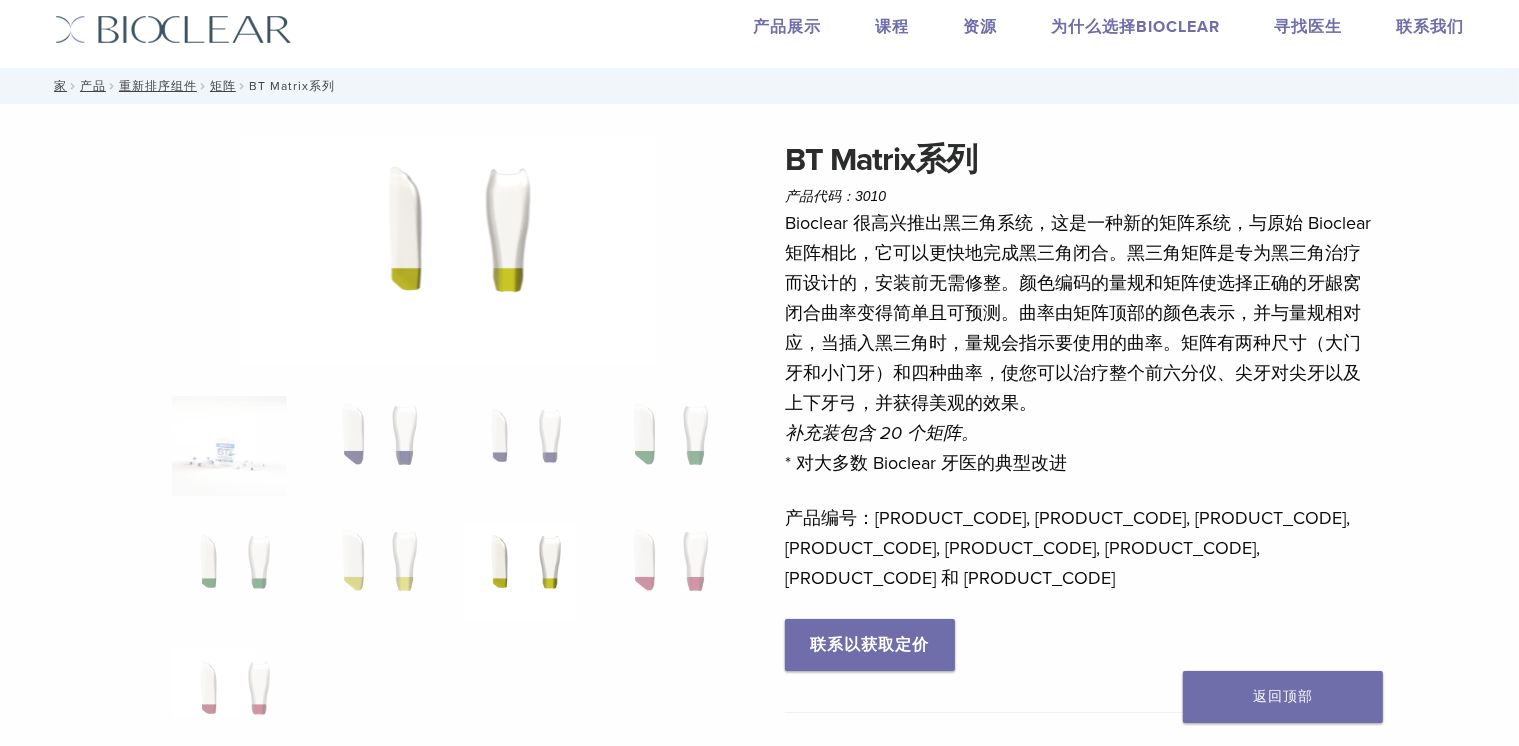 scroll, scrollTop: 0, scrollLeft: 0, axis: both 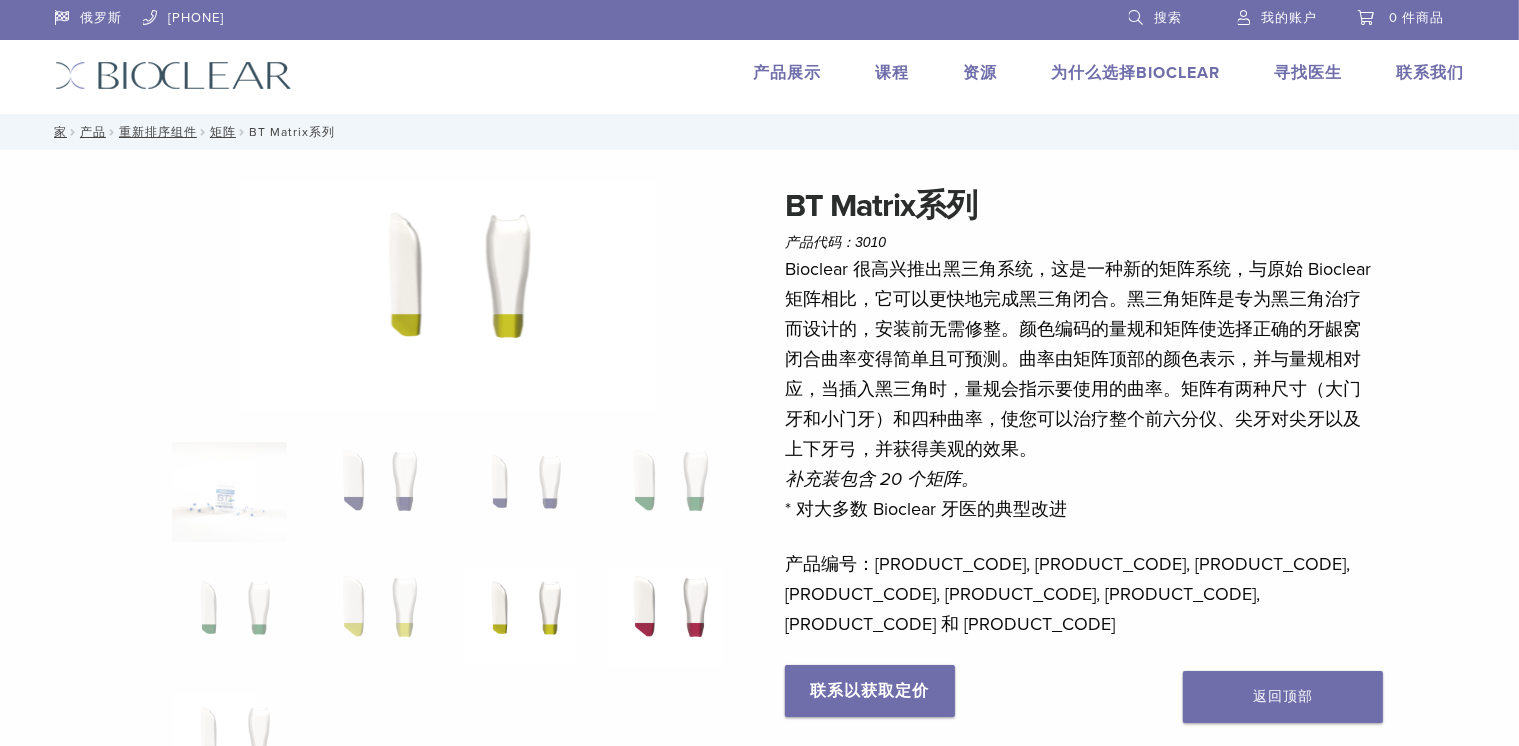 click at bounding box center (665, 618) 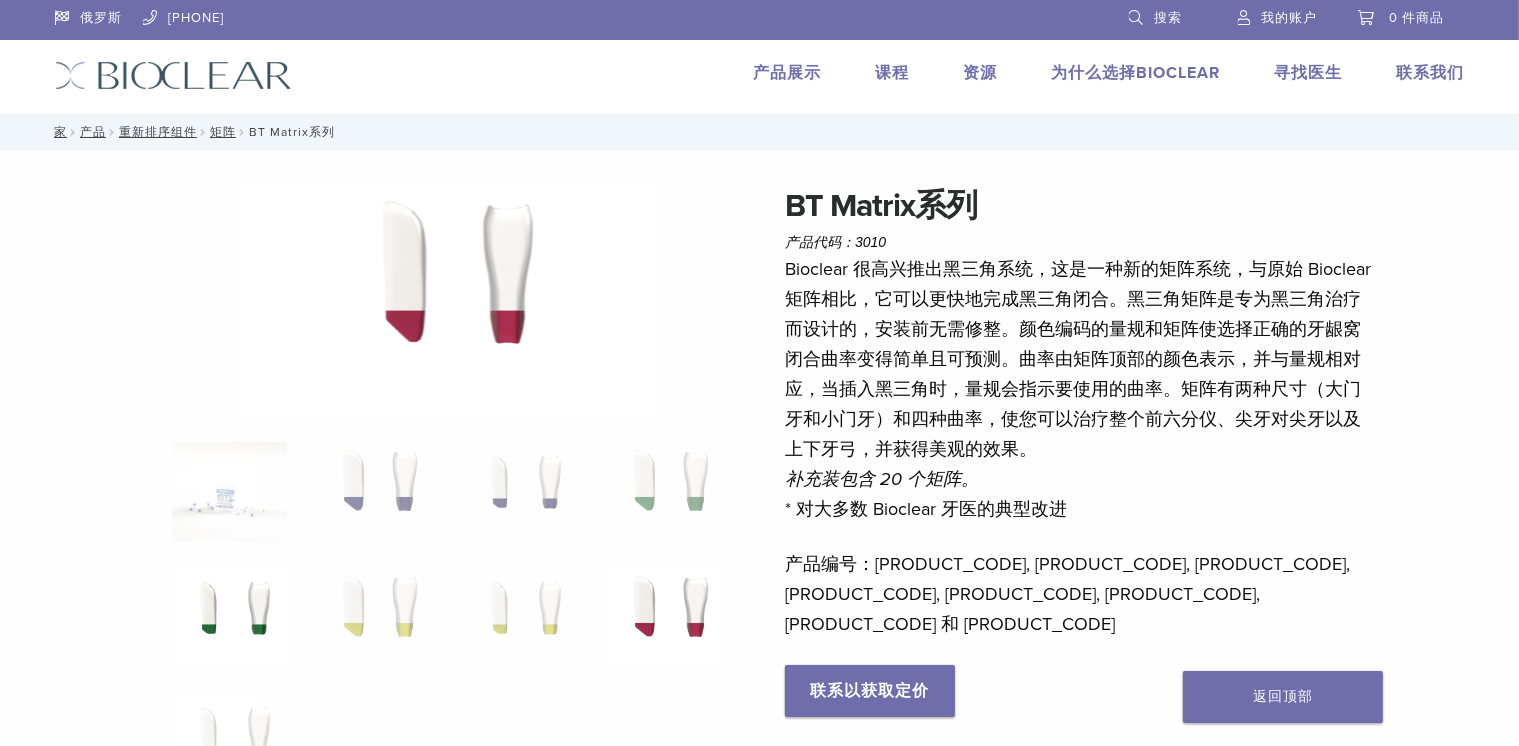 click at bounding box center (229, 618) 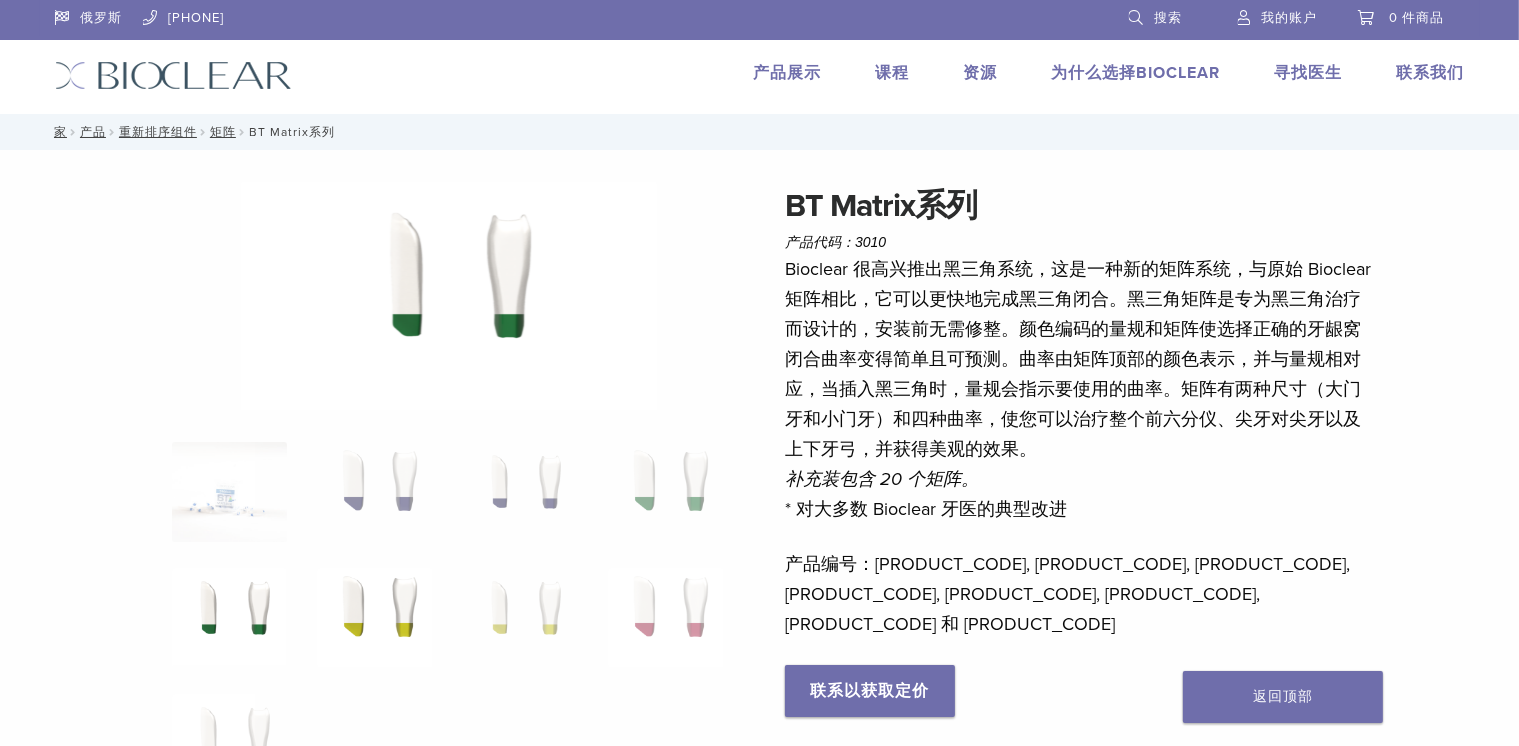 click at bounding box center (374, 618) 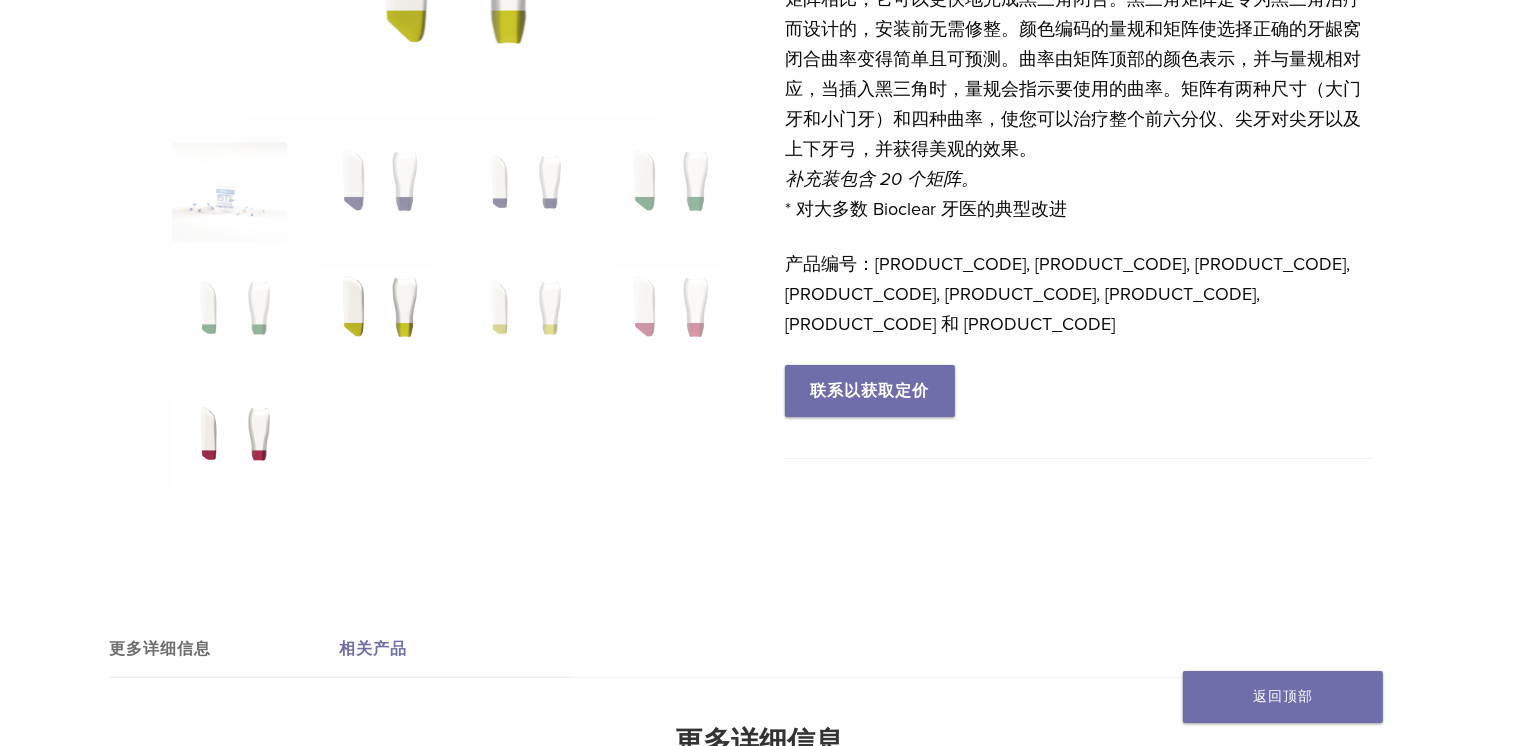 click at bounding box center [229, 444] 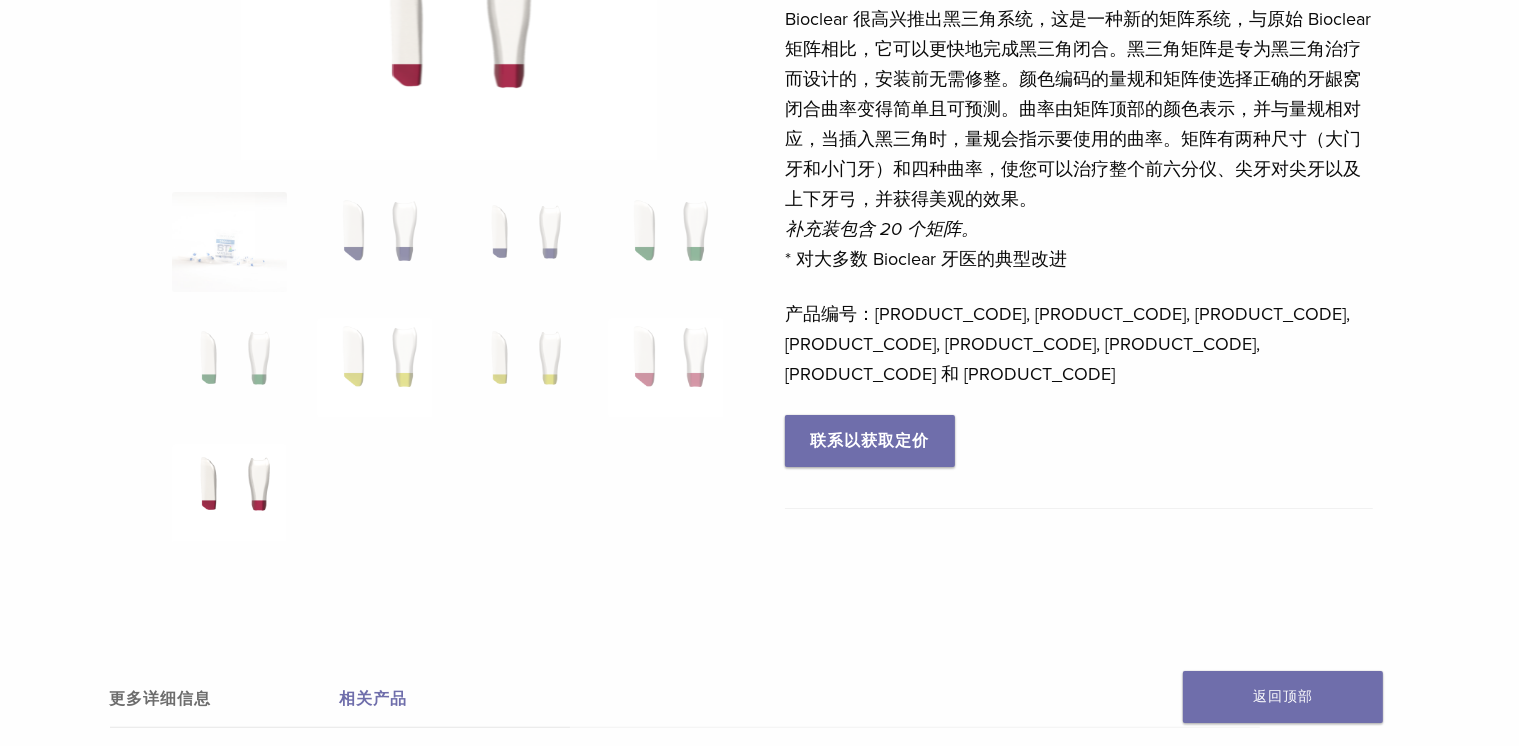scroll, scrollTop: 100, scrollLeft: 0, axis: vertical 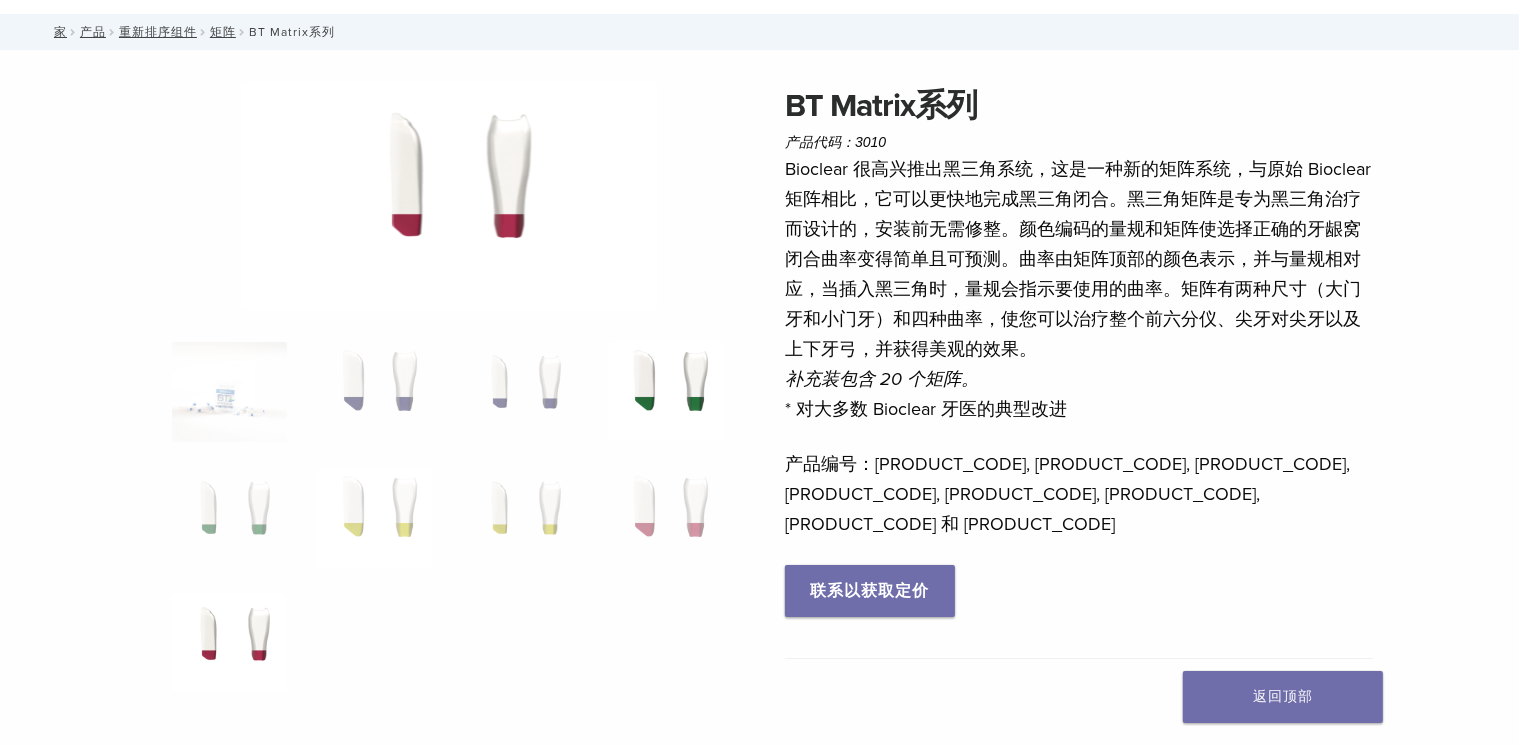 click at bounding box center (665, 392) 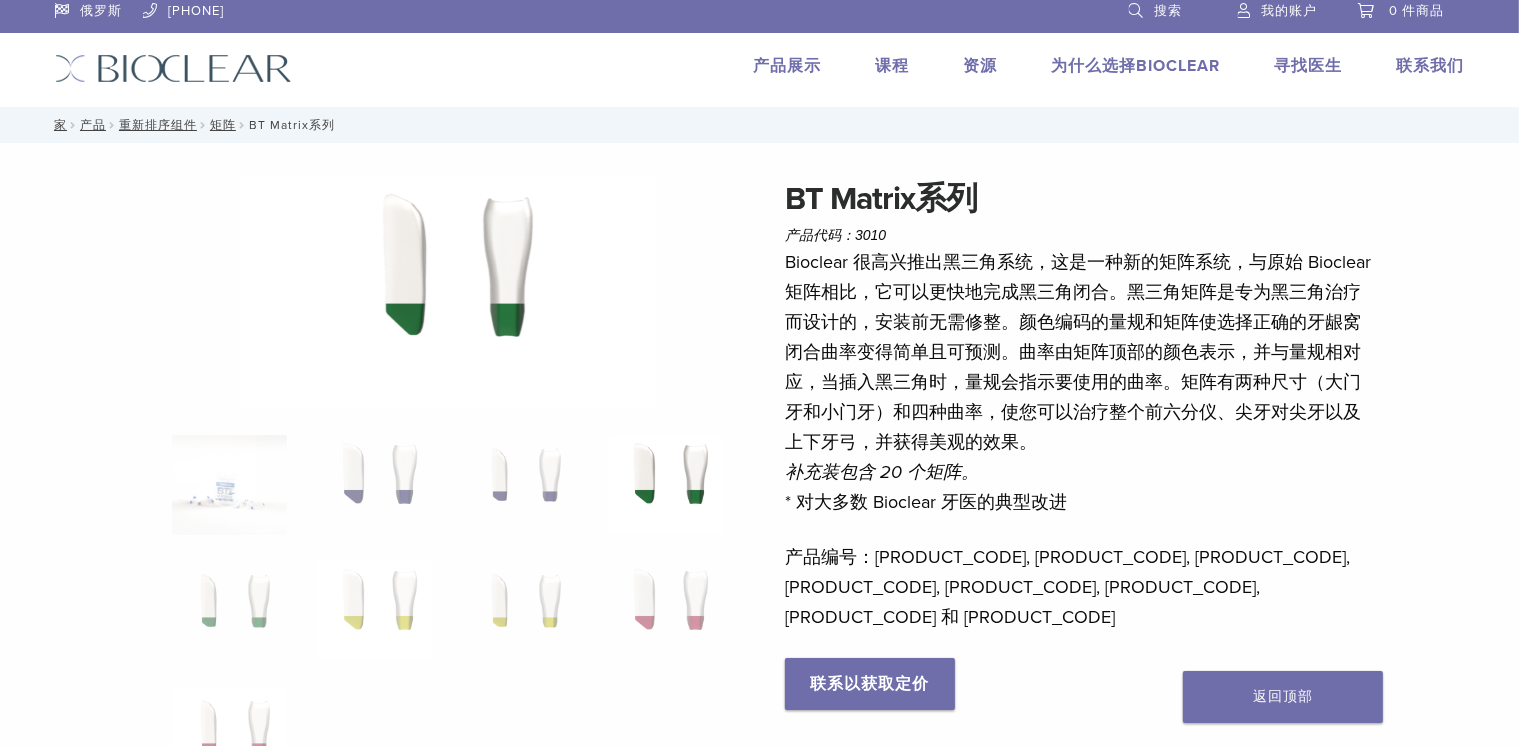 scroll, scrollTop: 0, scrollLeft: 0, axis: both 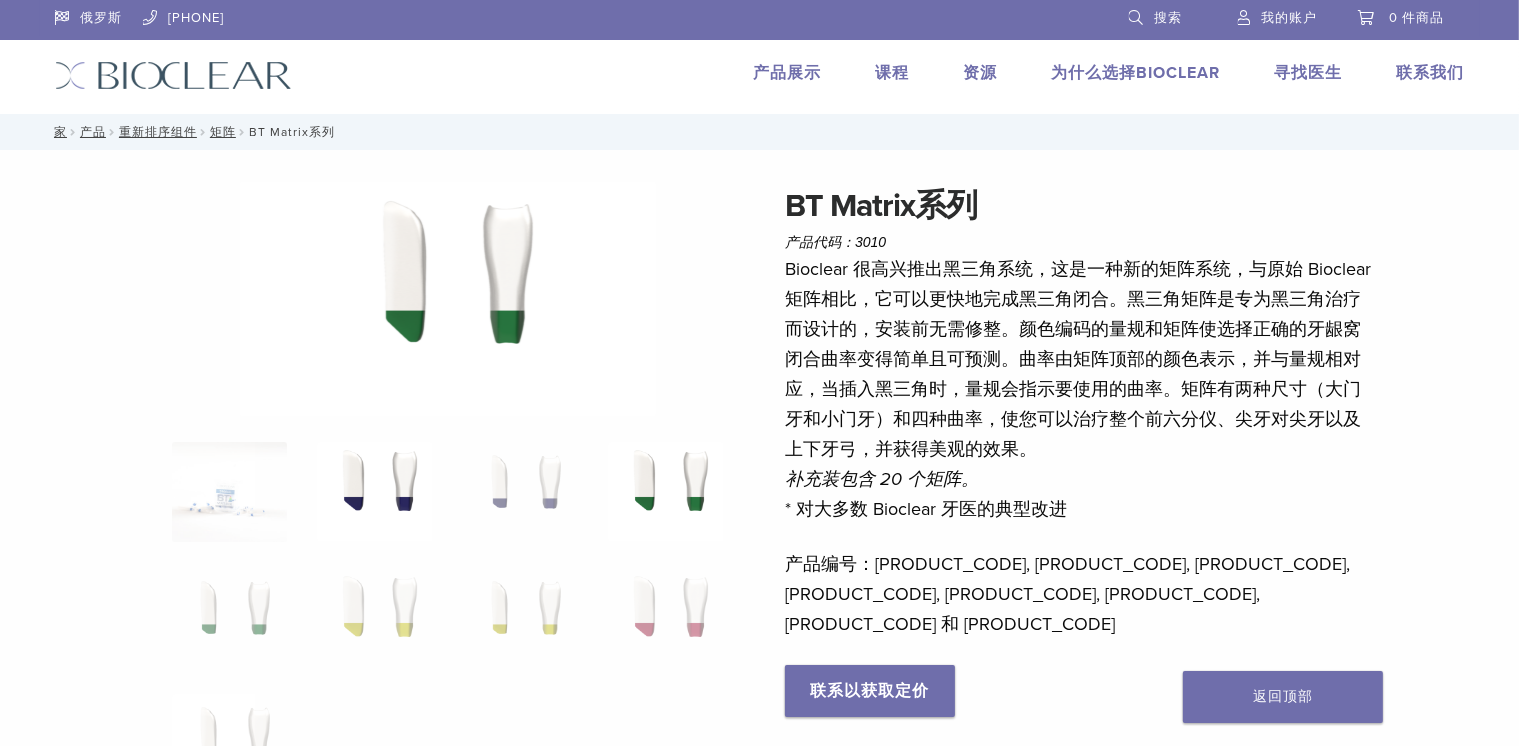 click at bounding box center (374, 492) 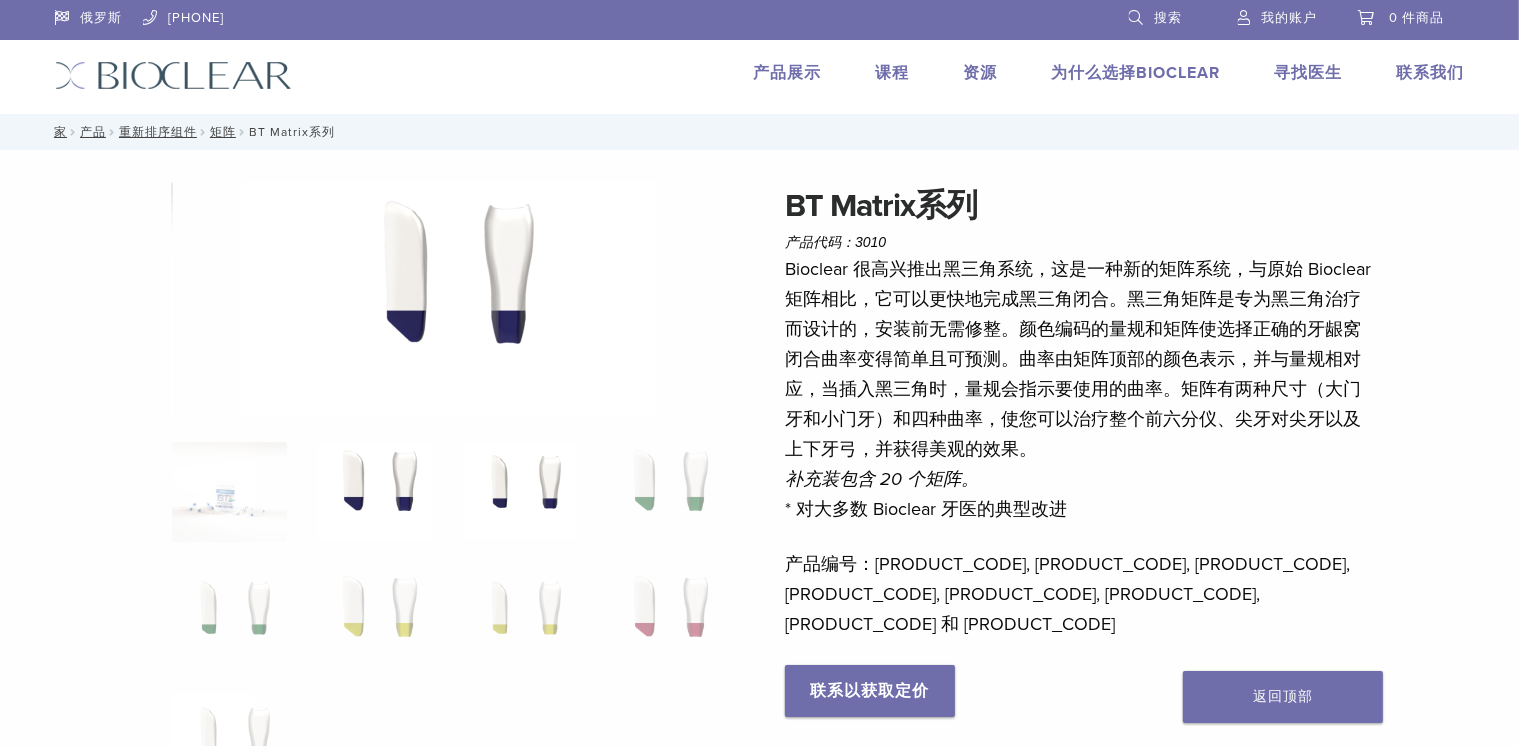 click at bounding box center (520, 492) 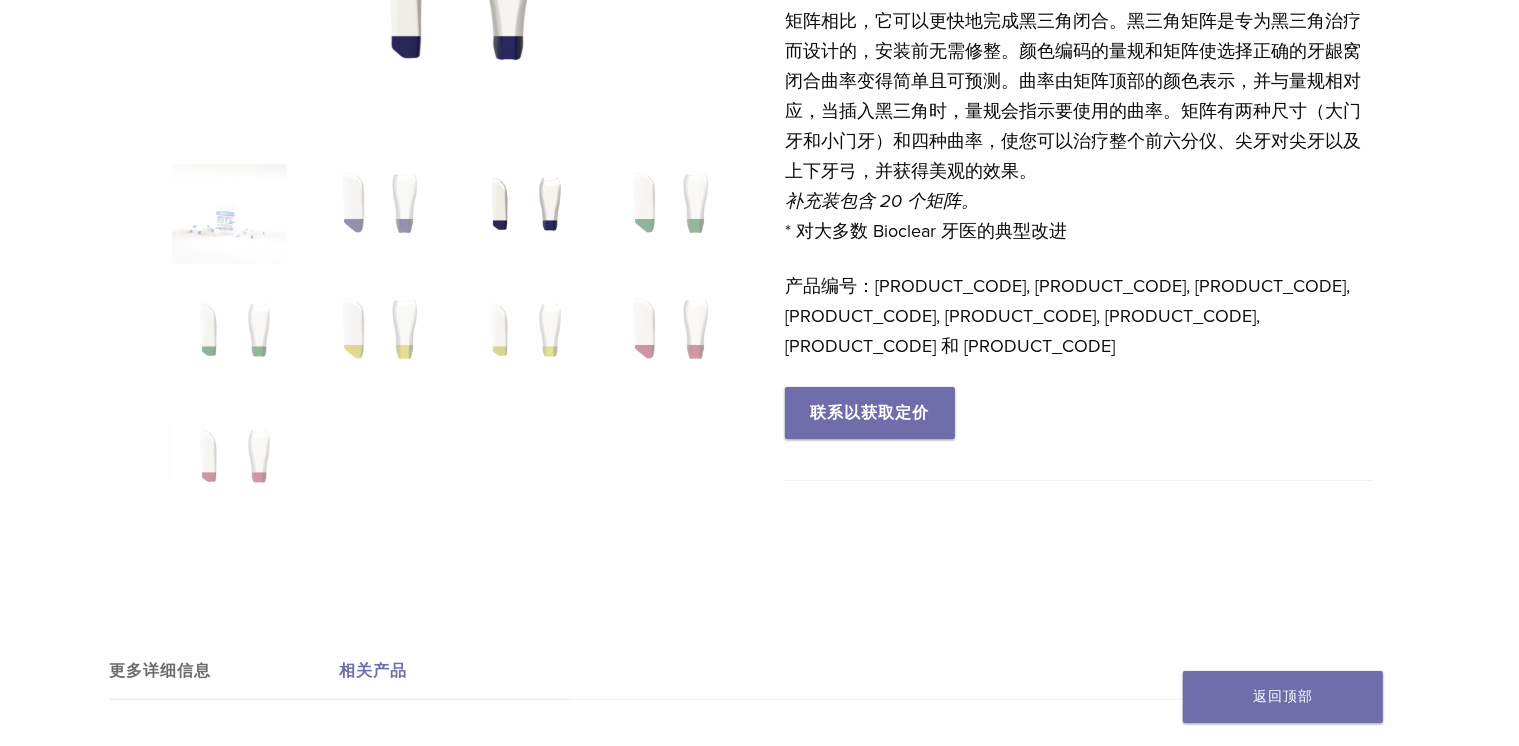 scroll, scrollTop: 268, scrollLeft: 0, axis: vertical 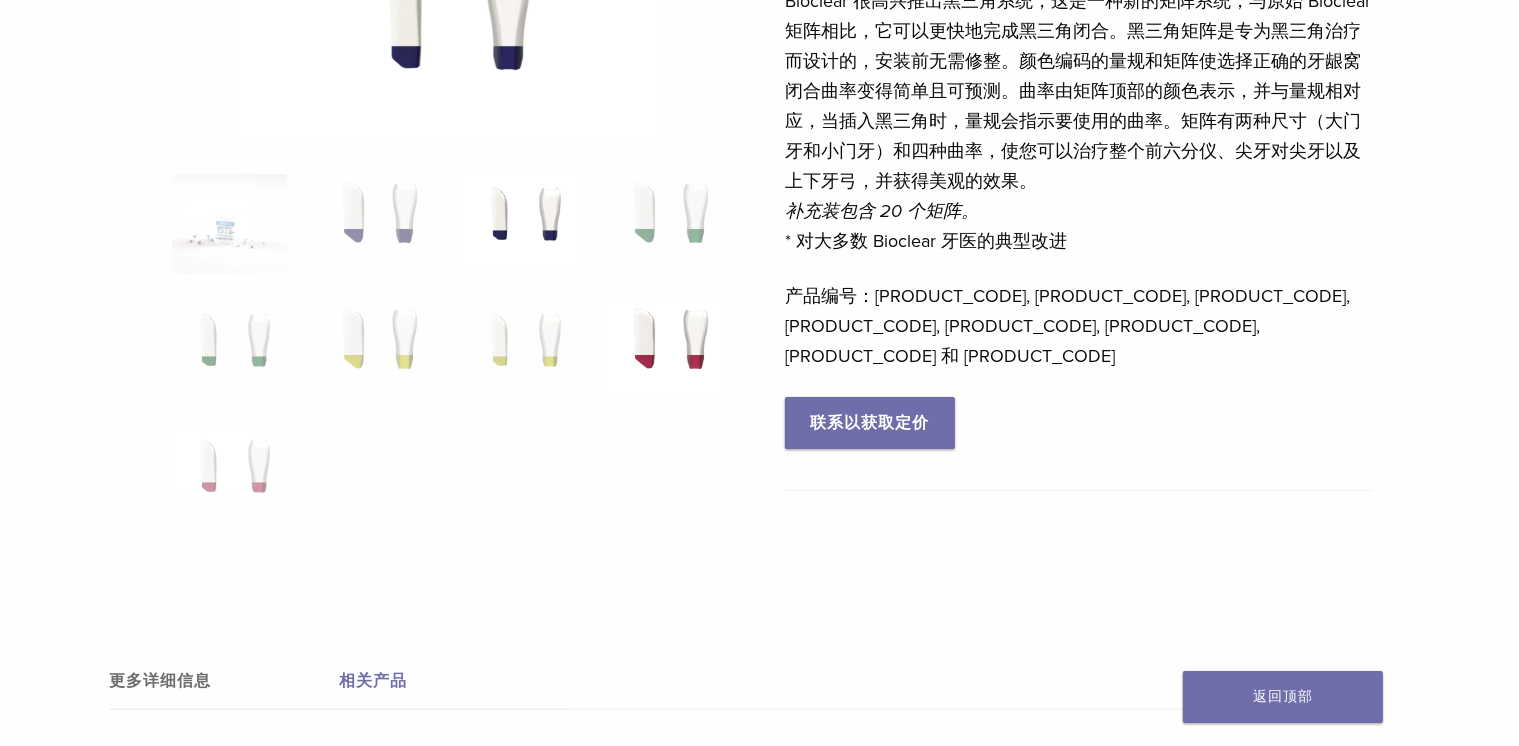 click at bounding box center (665, 350) 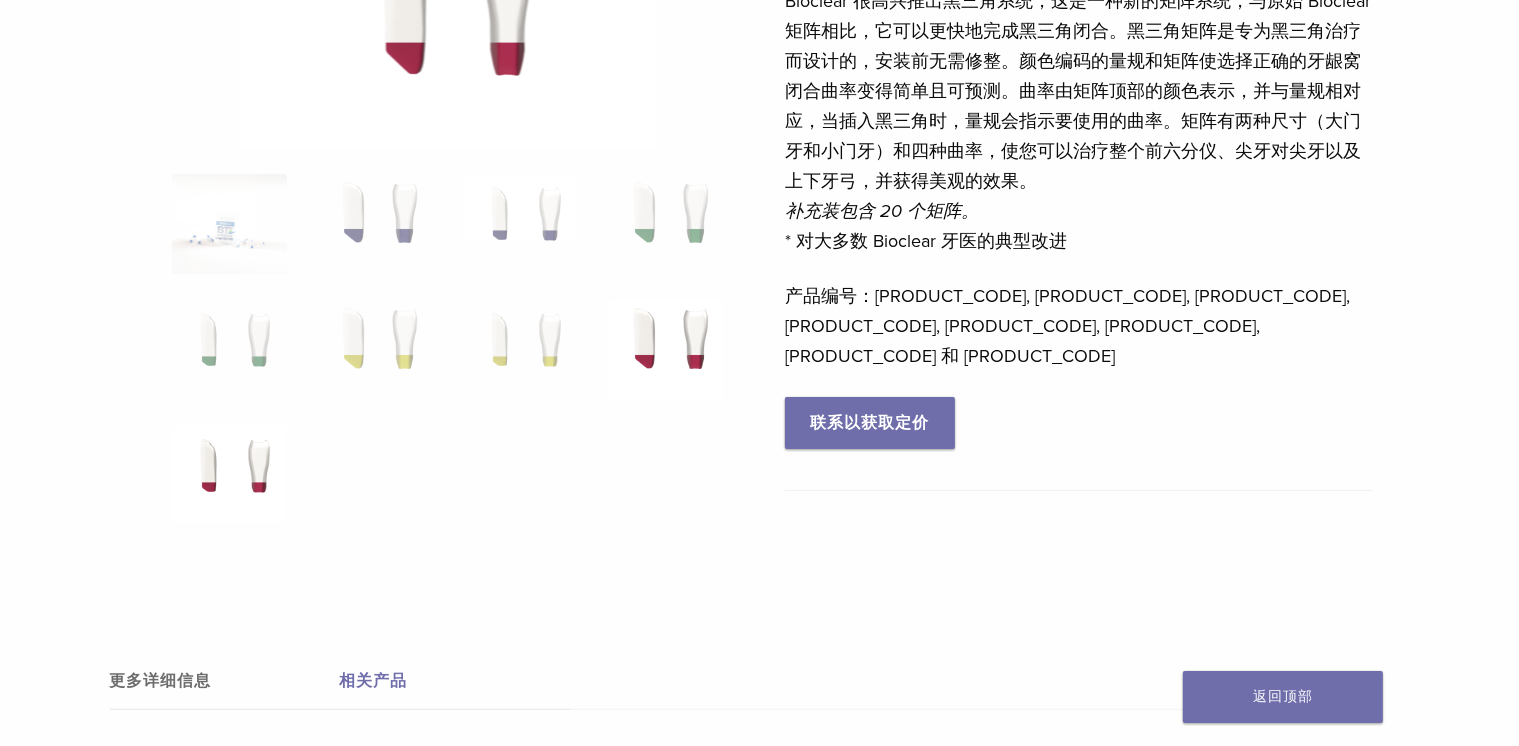click at bounding box center [229, 476] 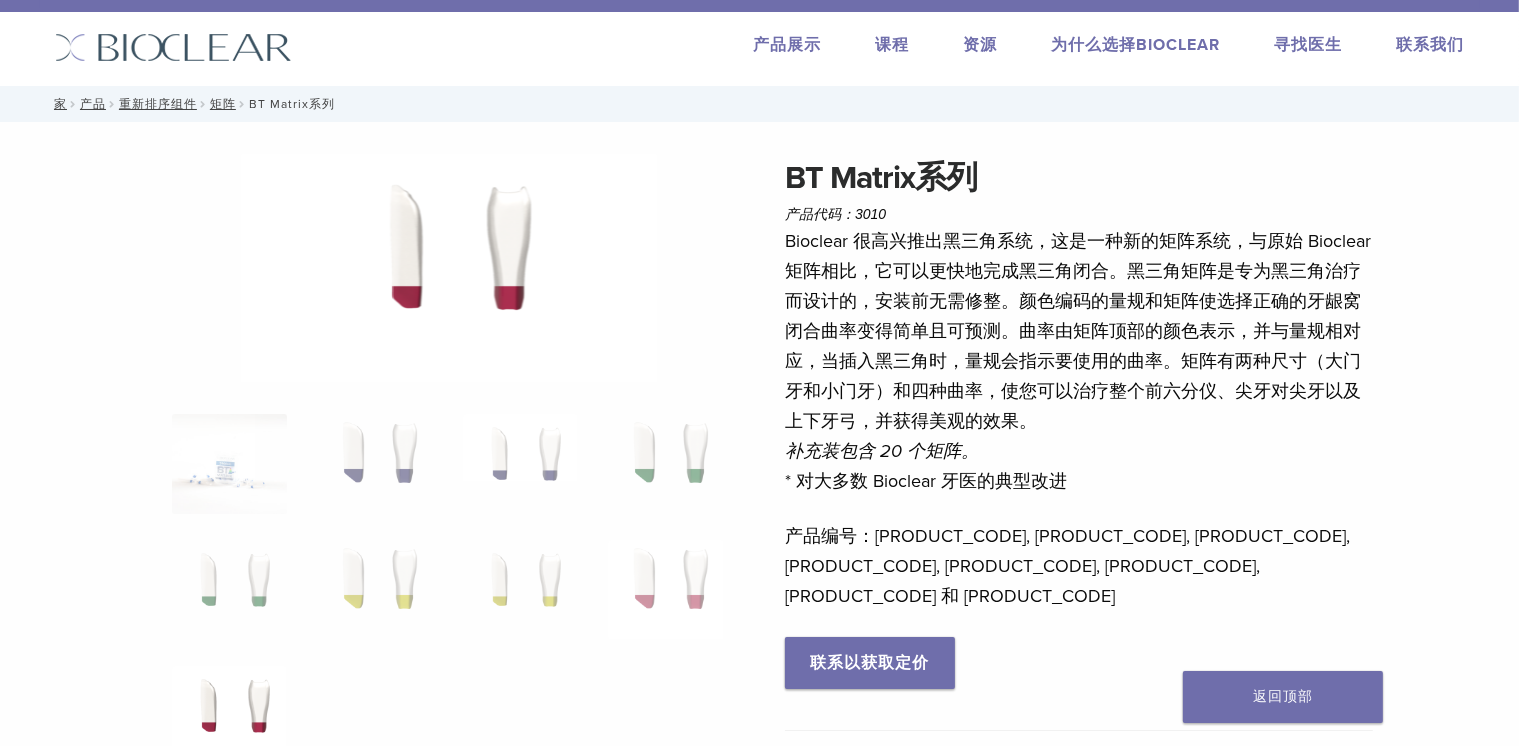 scroll, scrollTop: 0, scrollLeft: 0, axis: both 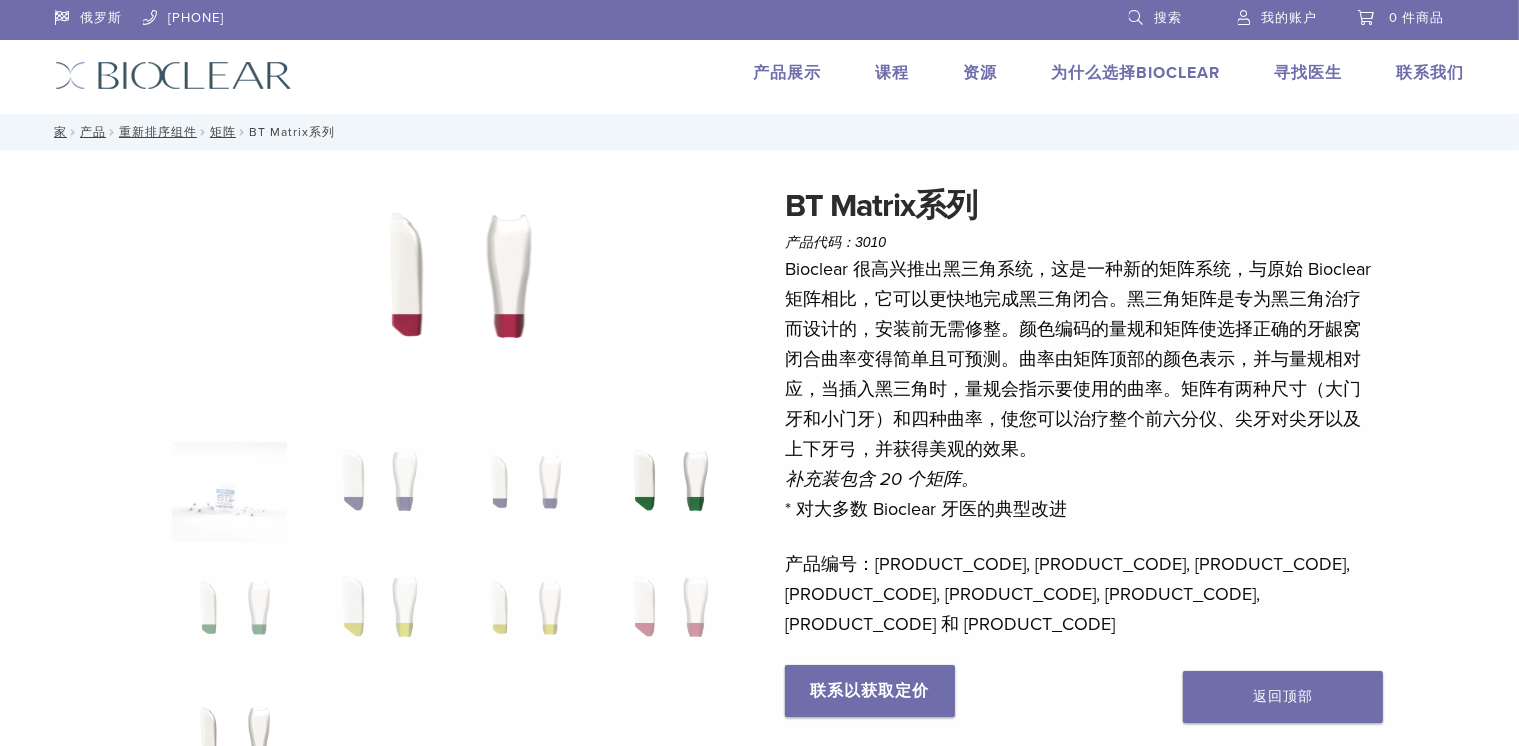 drag, startPoint x: 644, startPoint y: 572, endPoint x: 624, endPoint y: 529, distance: 47.423622 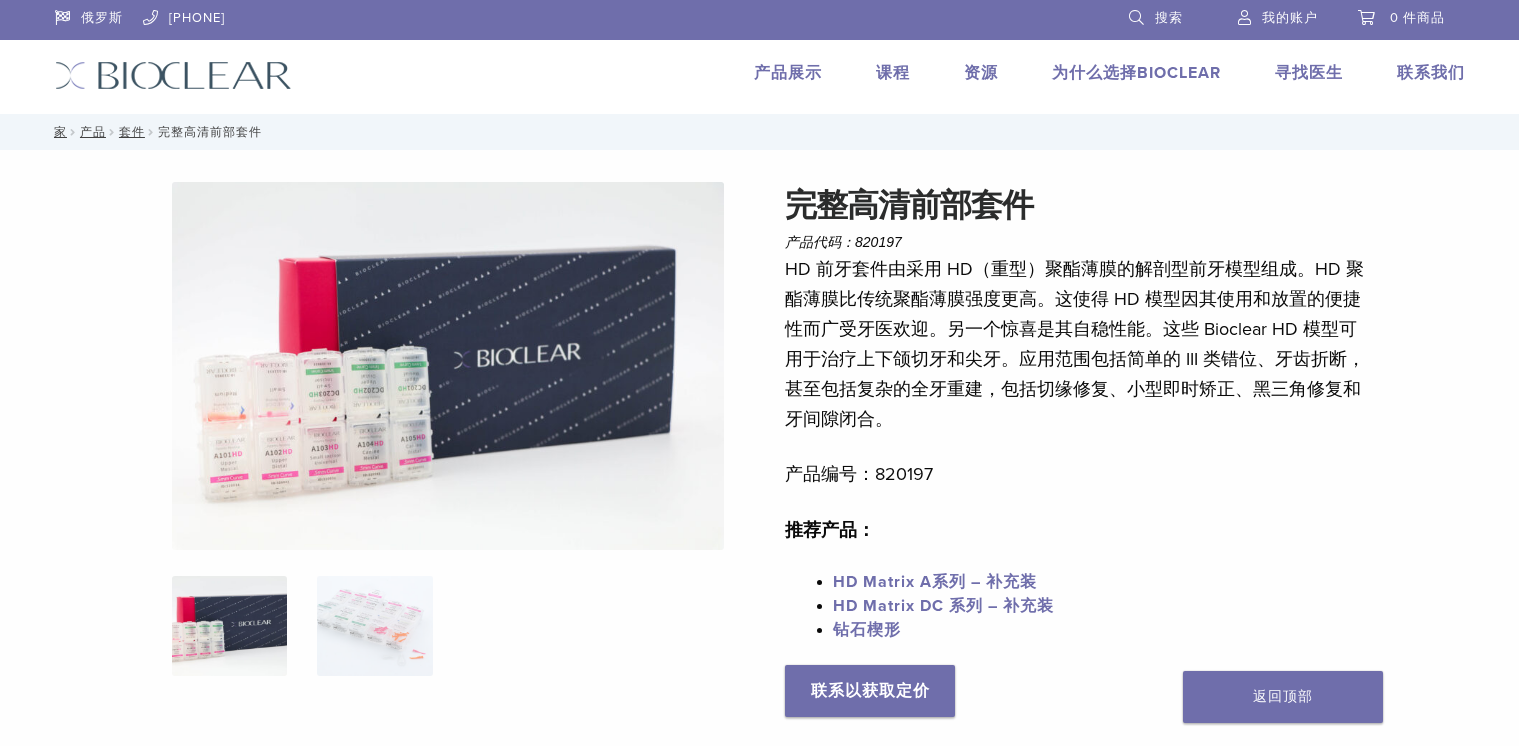scroll, scrollTop: 0, scrollLeft: 0, axis: both 